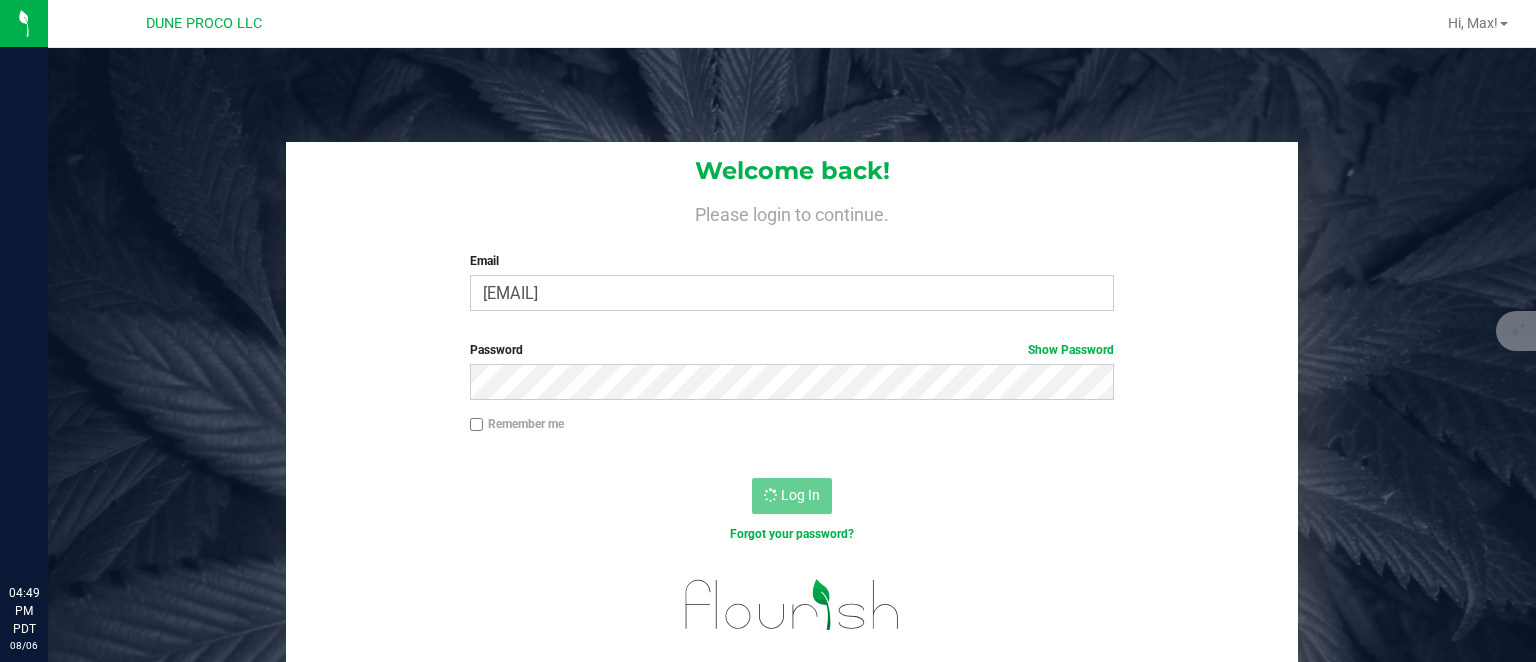 scroll, scrollTop: 0, scrollLeft: 0, axis: both 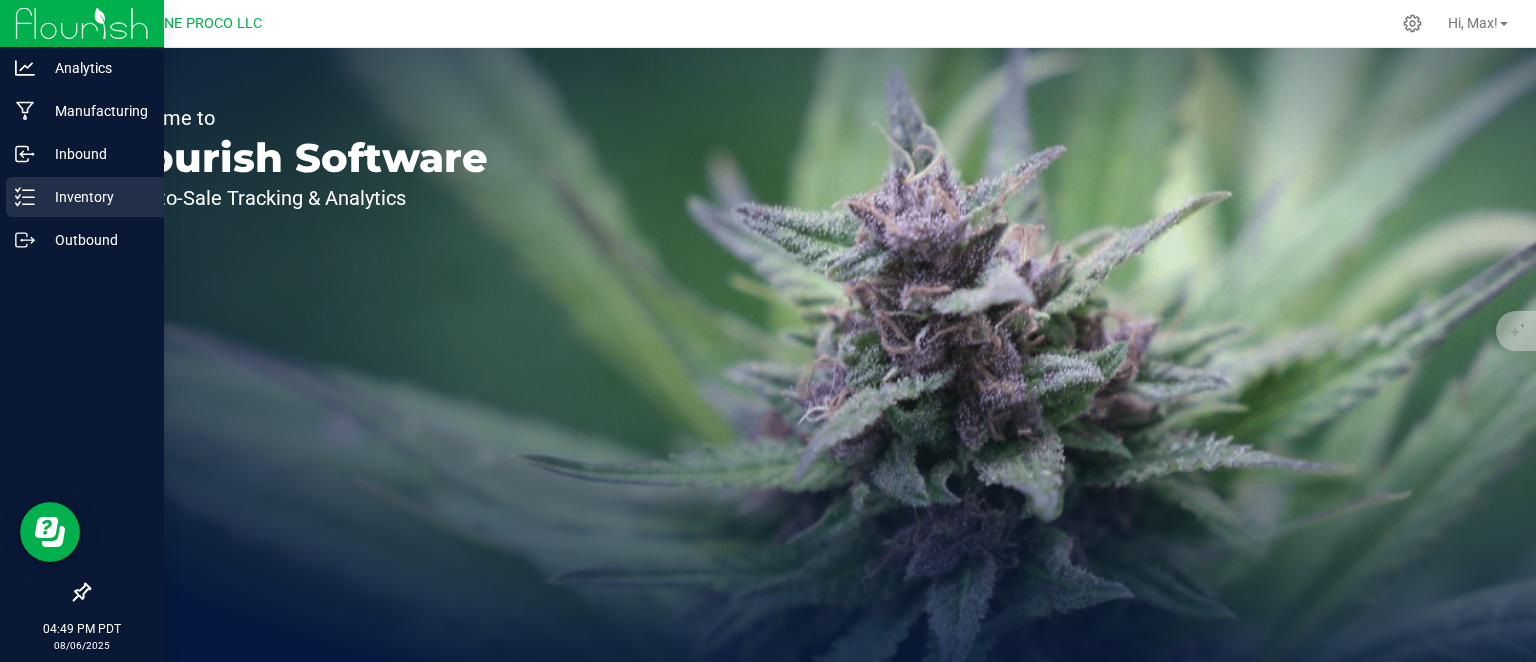 click on "Inventory" at bounding box center [95, 197] 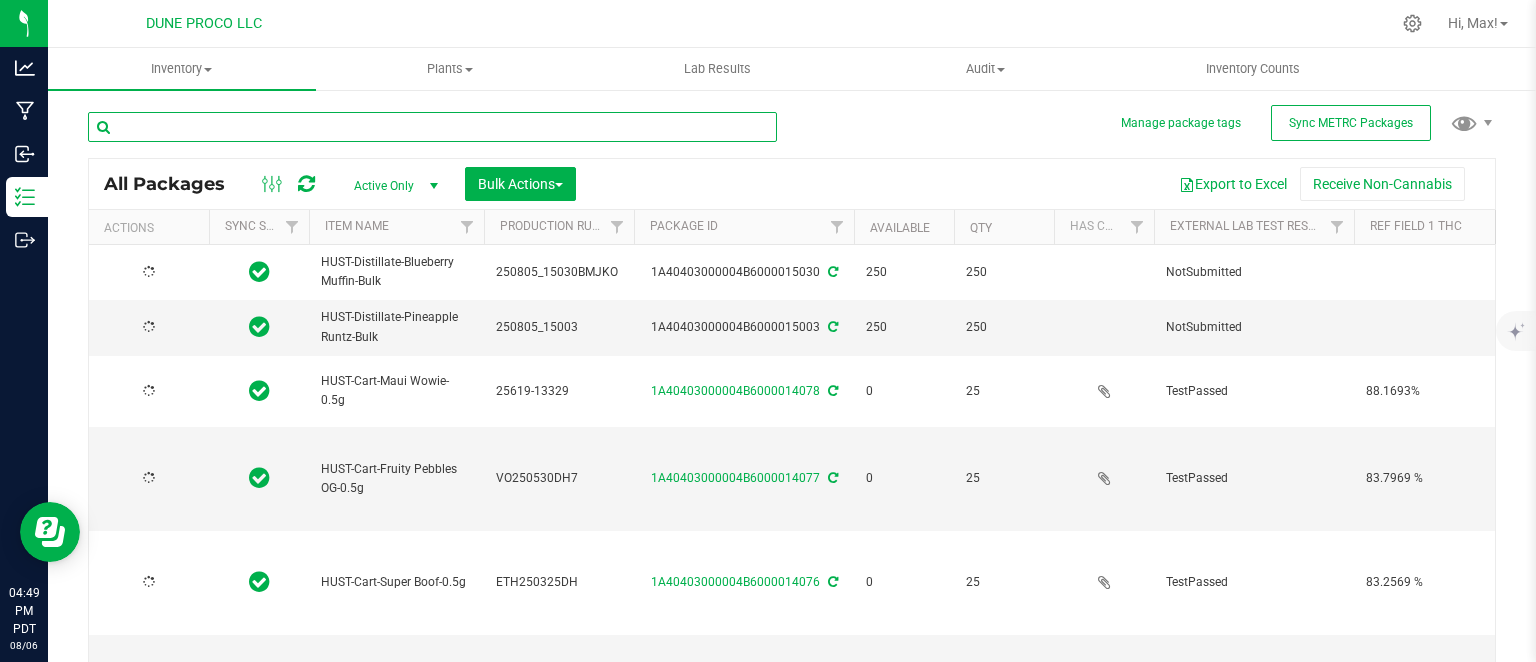 click at bounding box center [432, 127] 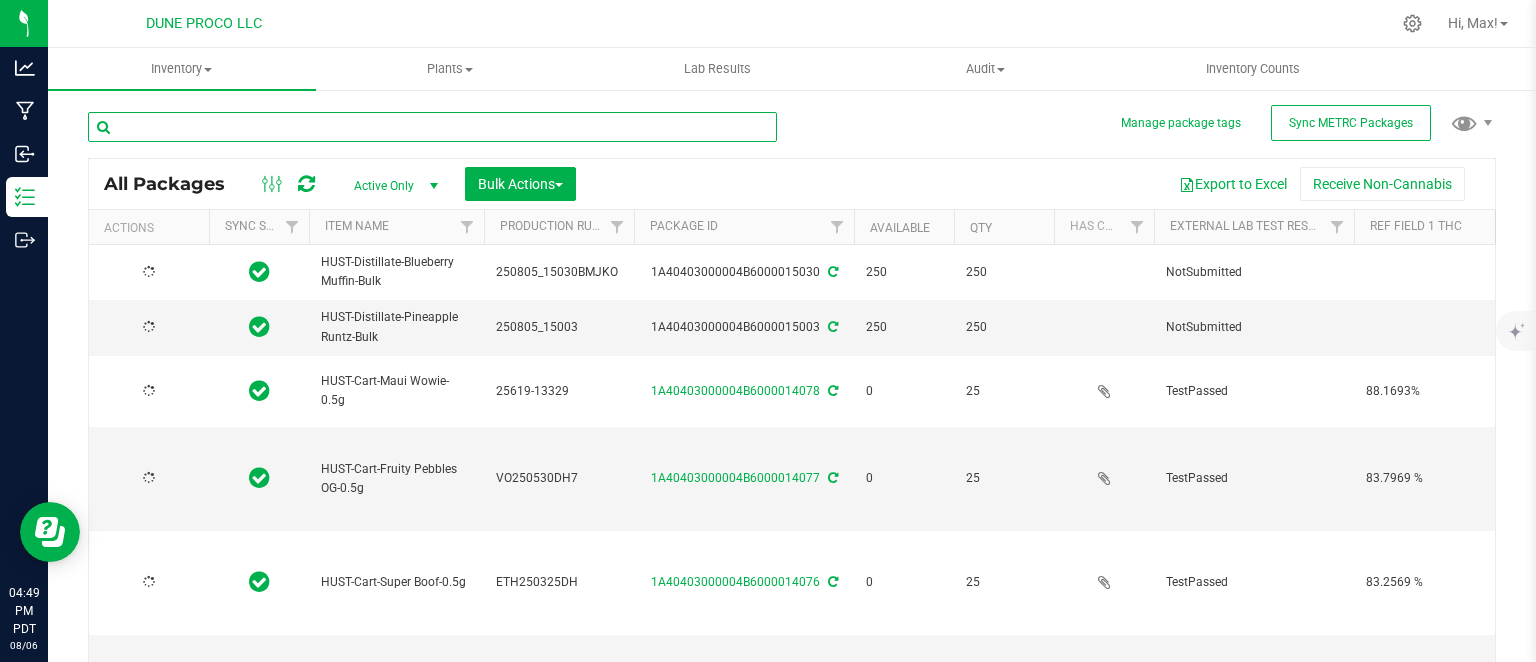 type on "2025-06-19" 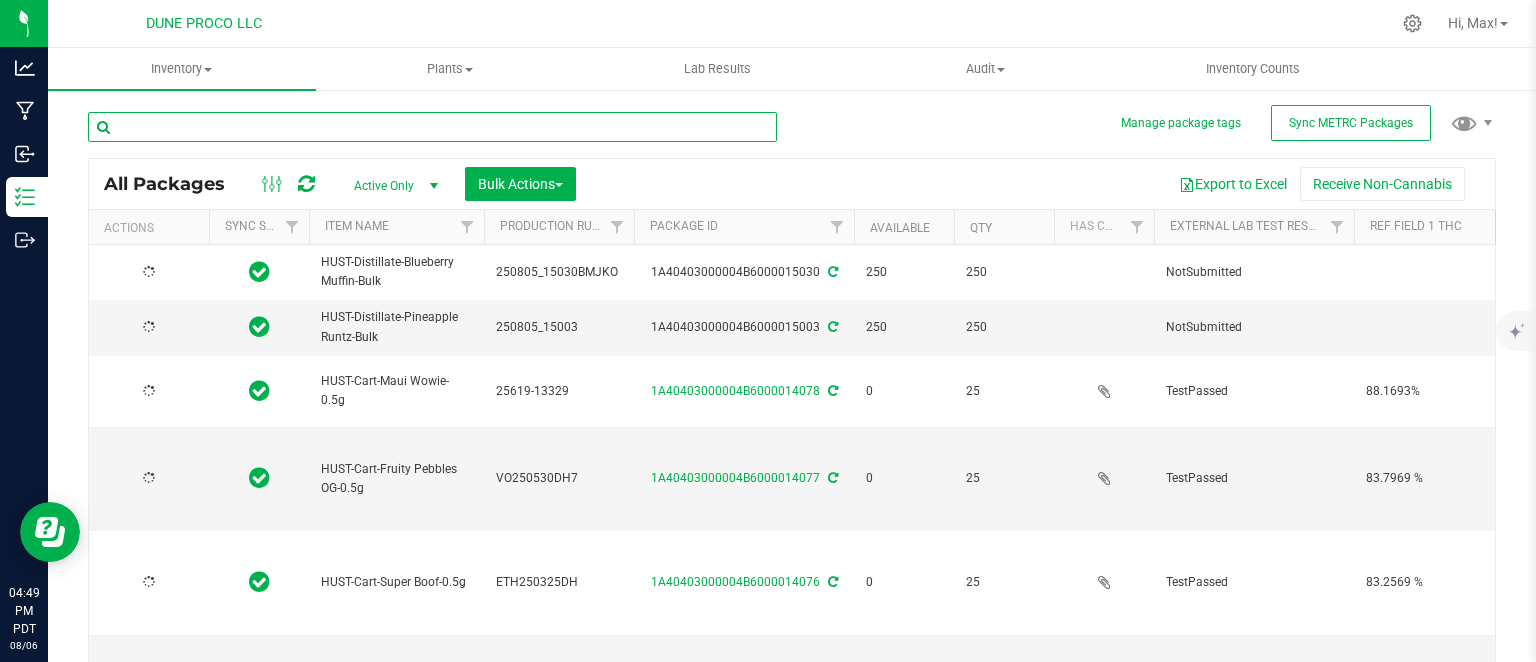 type on "2025-05-30" 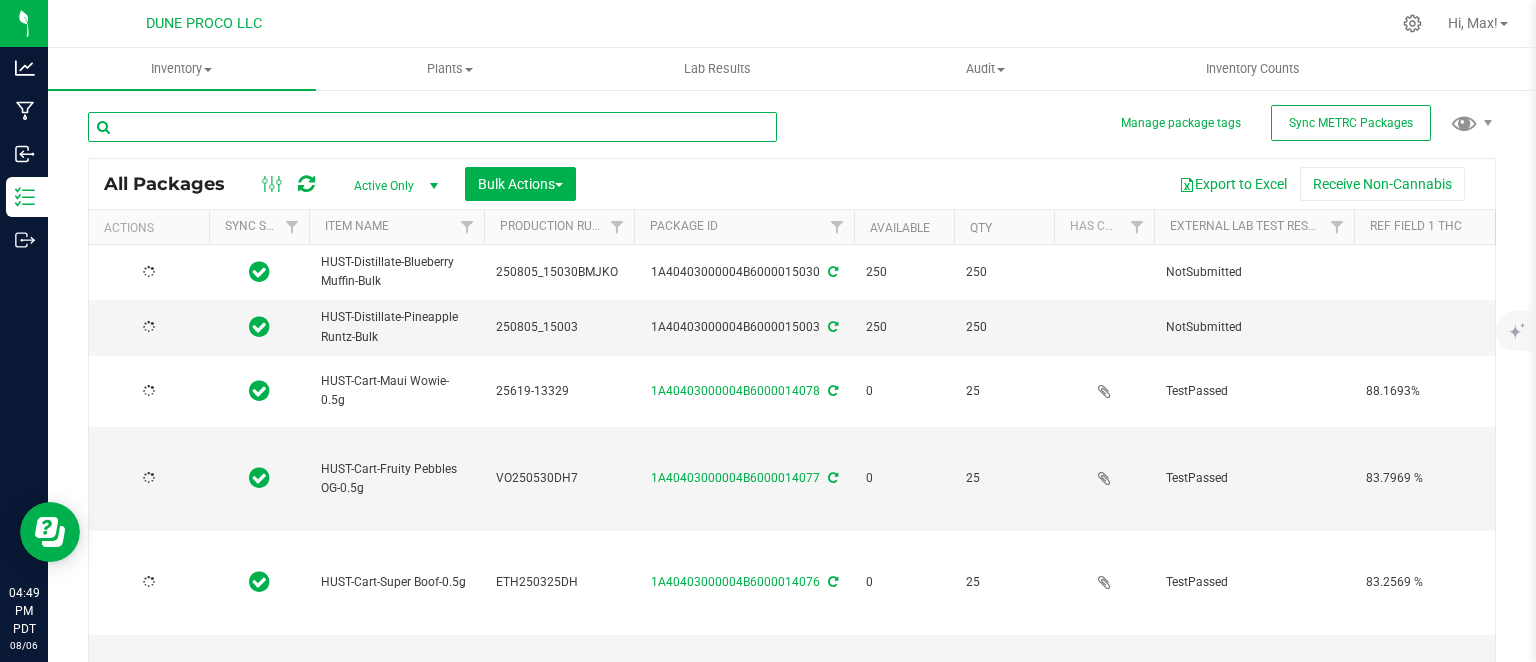type on "2025-06-12" 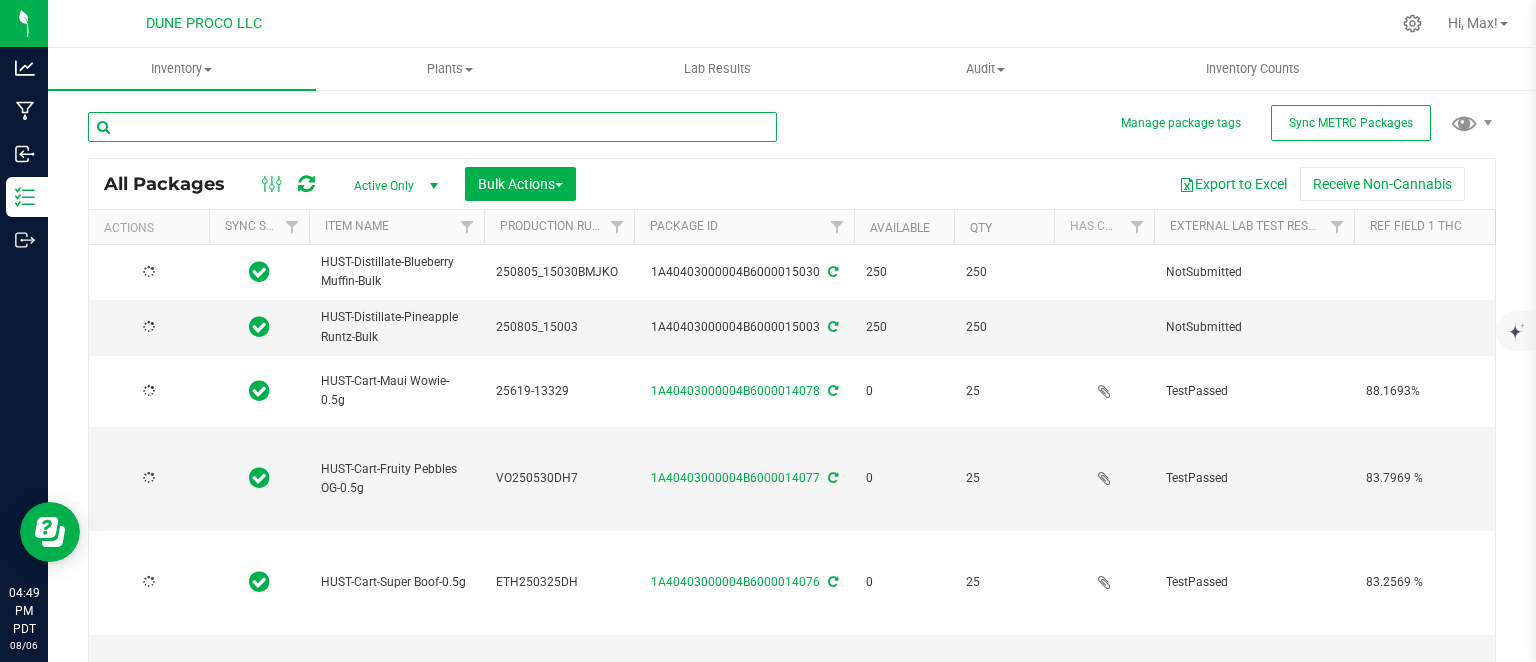 type on "2025-06-12" 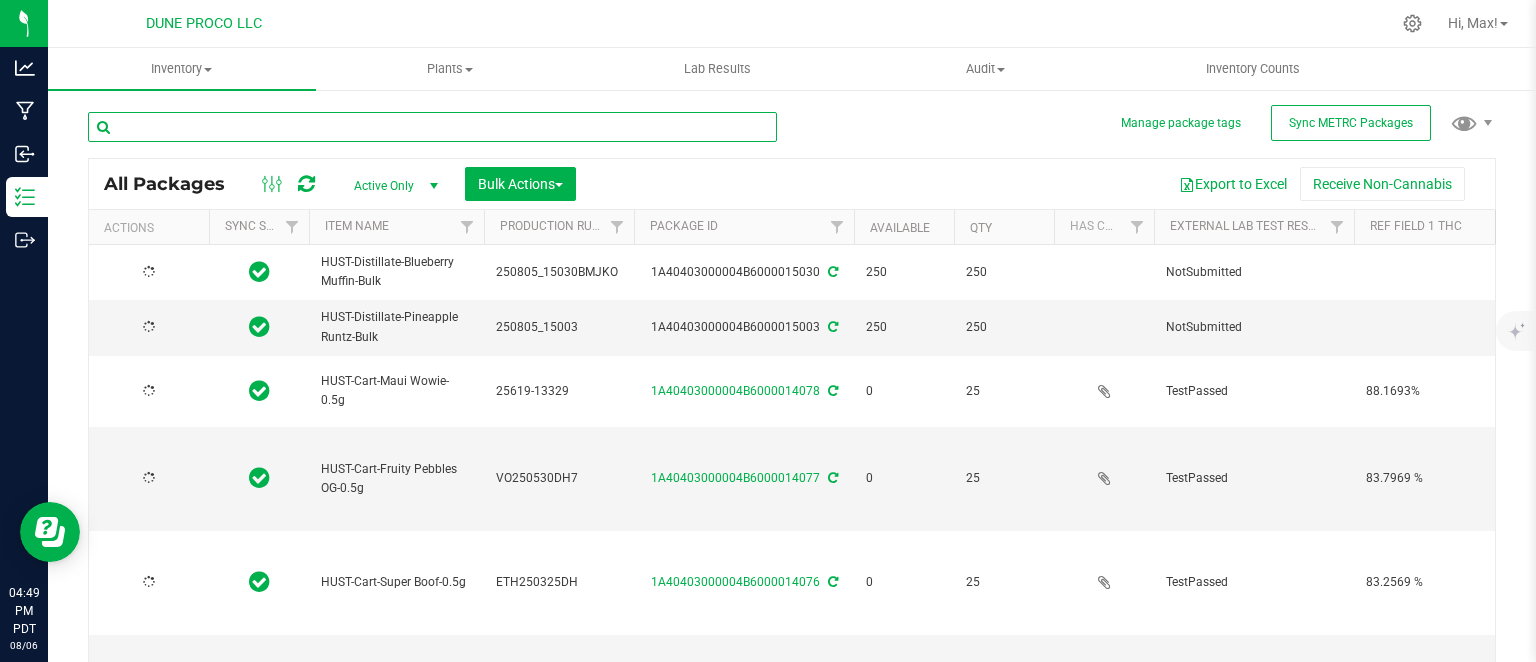 type on "2025-07-16" 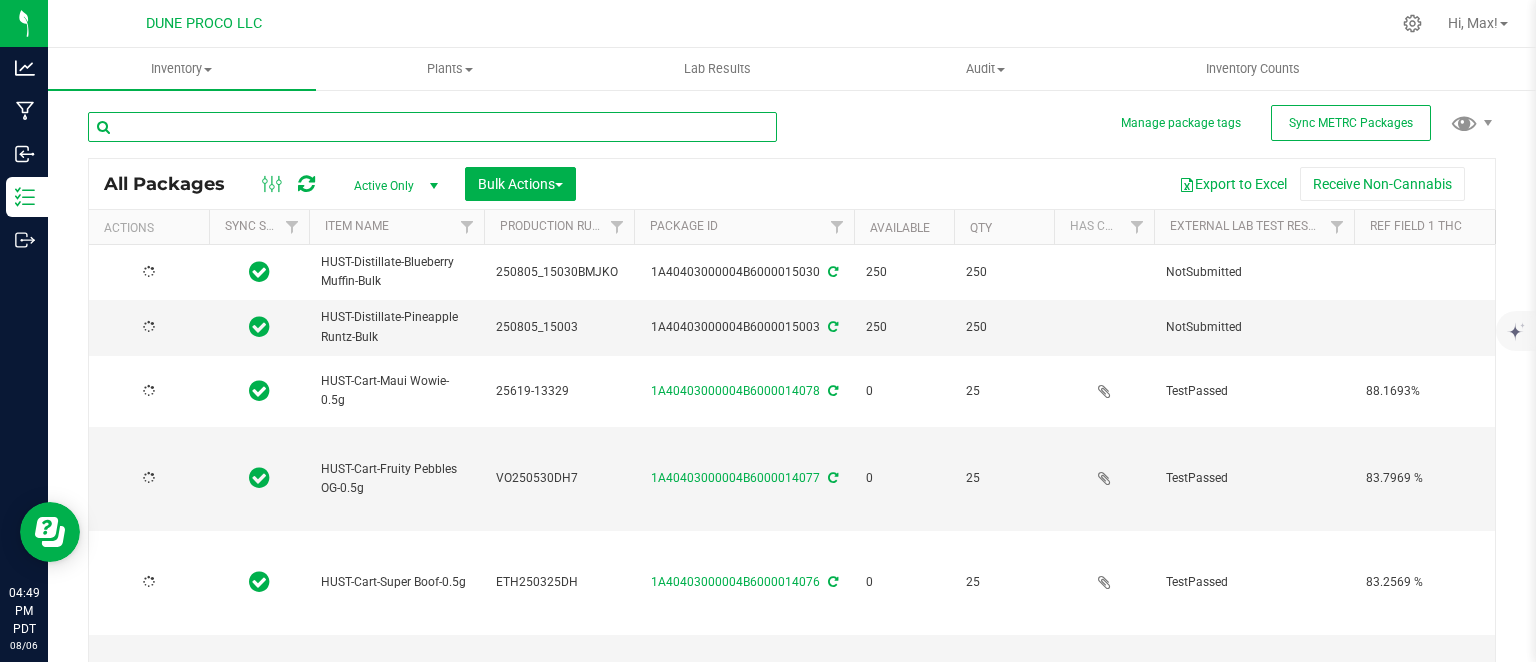 type on "2025-06-19" 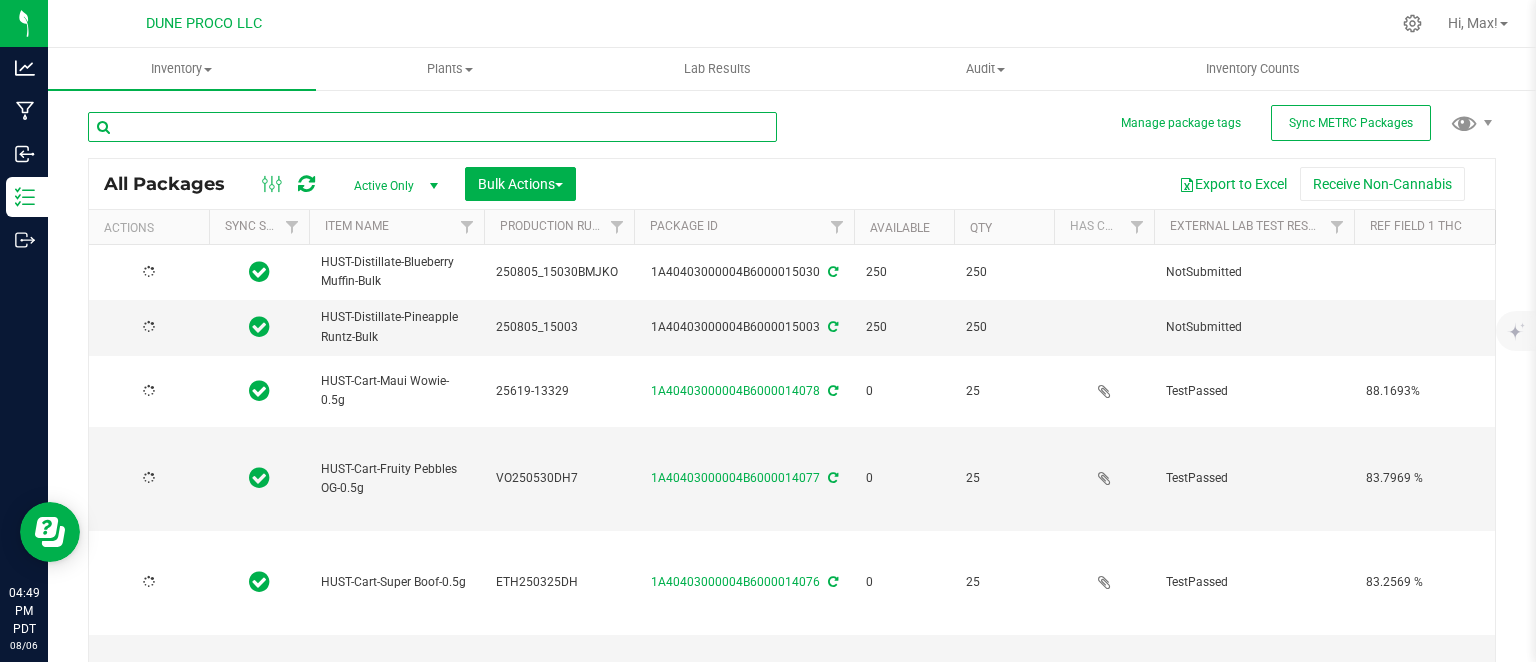 type on "2025-07-04" 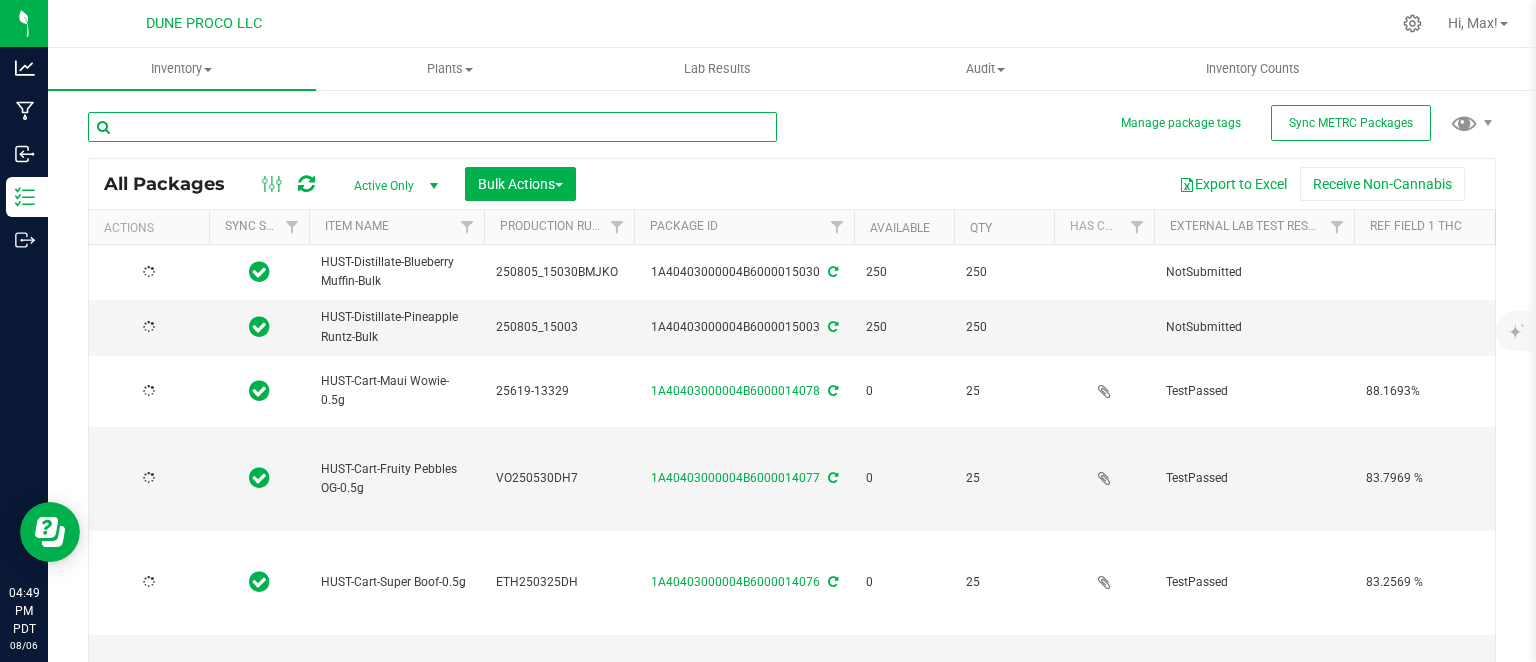 type on "2025-05-26" 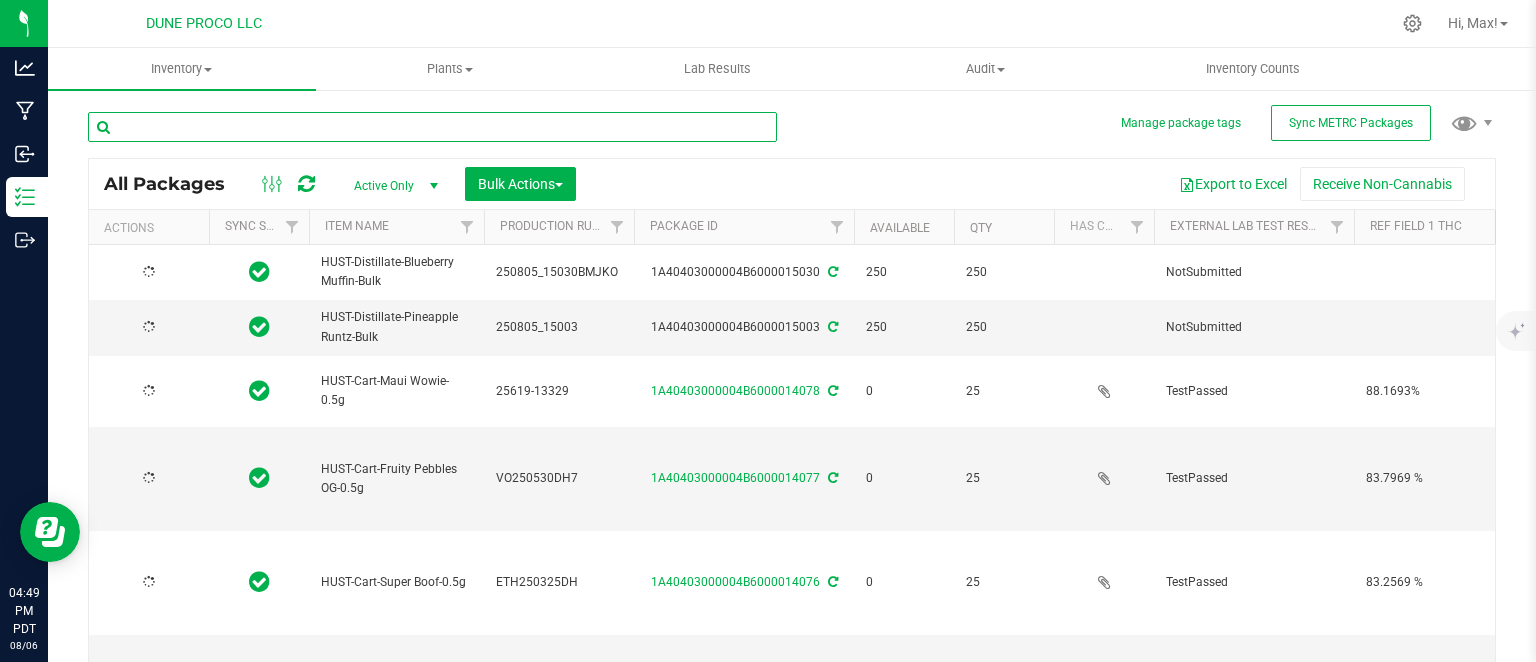 type on "2025-06-12" 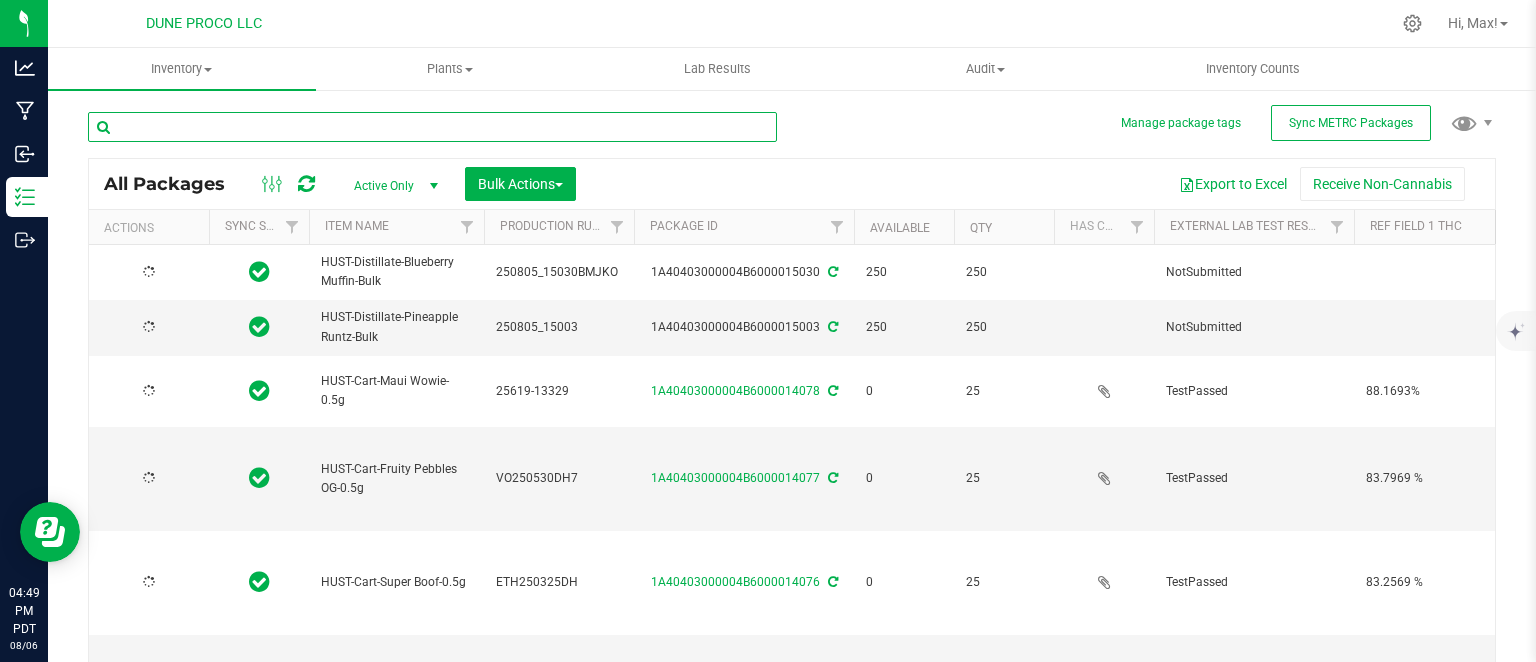 type on "2025-05-26" 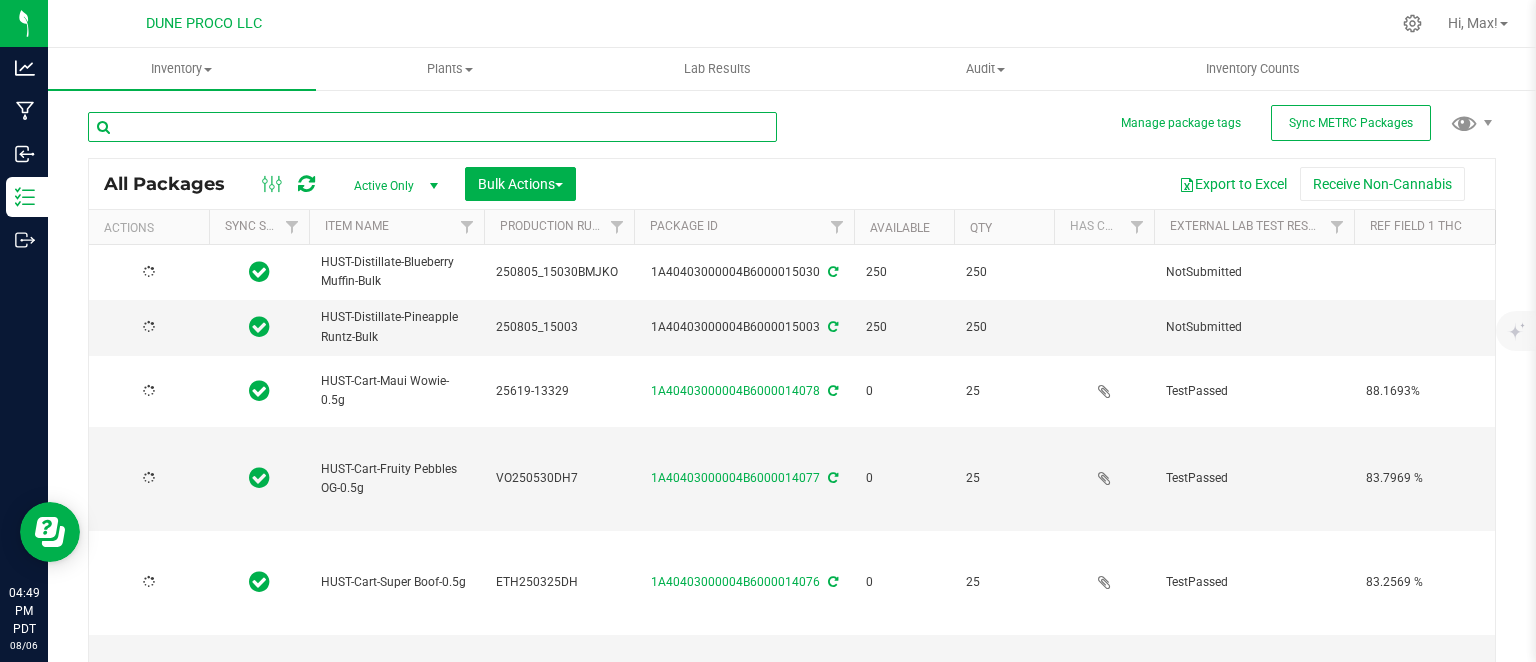 type on "2025-06-12" 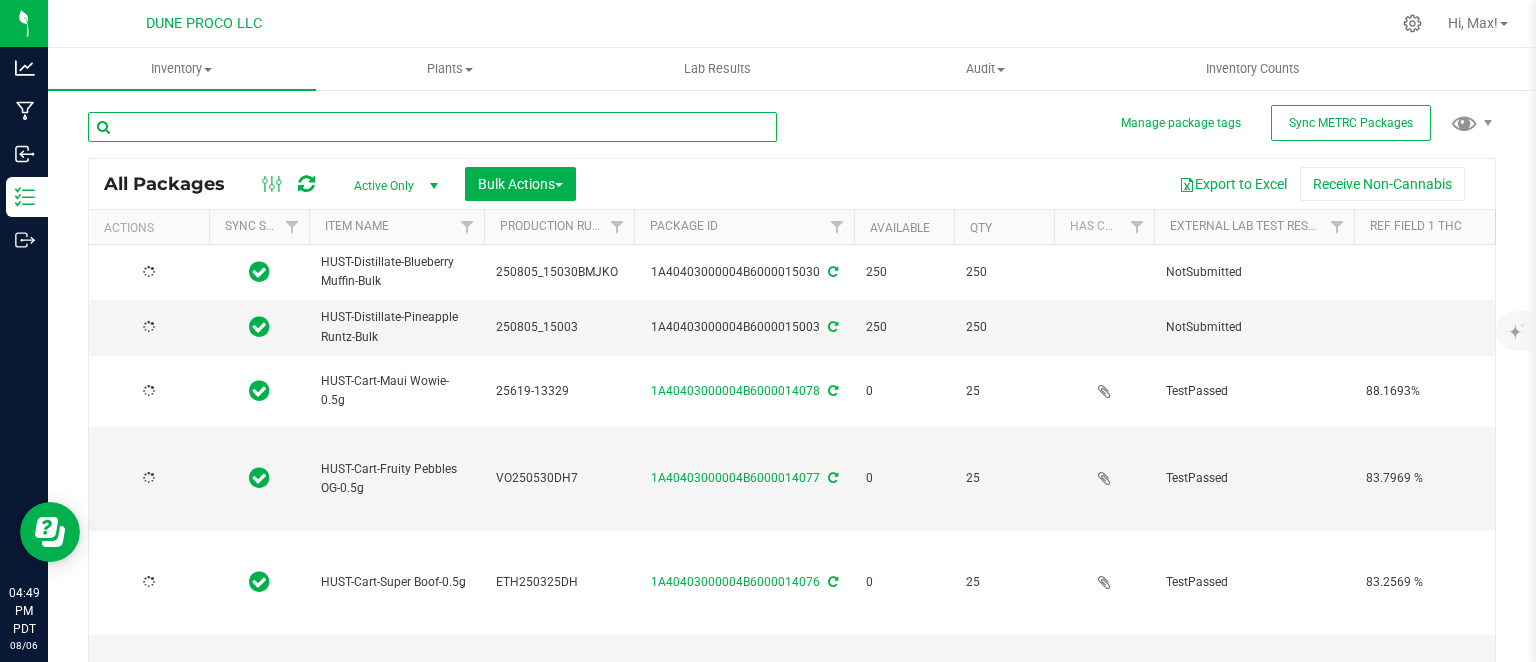 type on "2025-06-12" 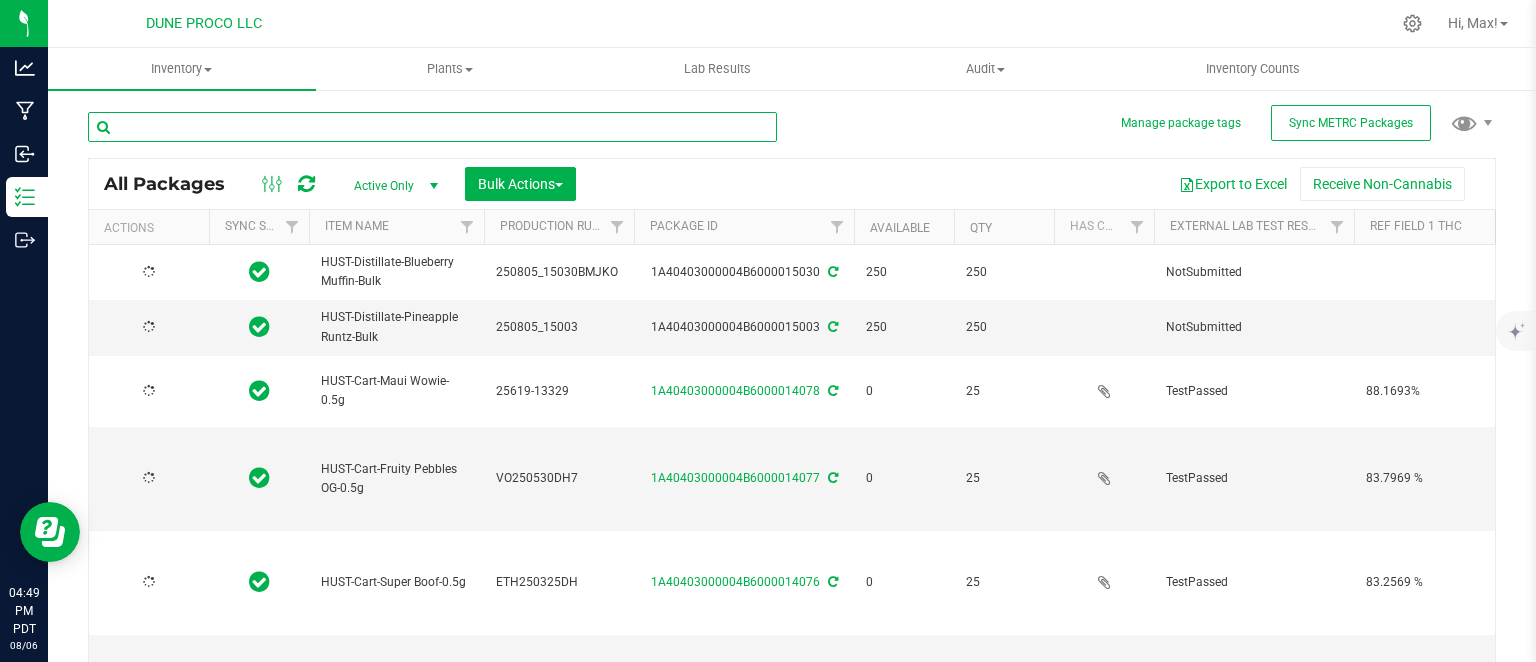 type on "2025-06-19" 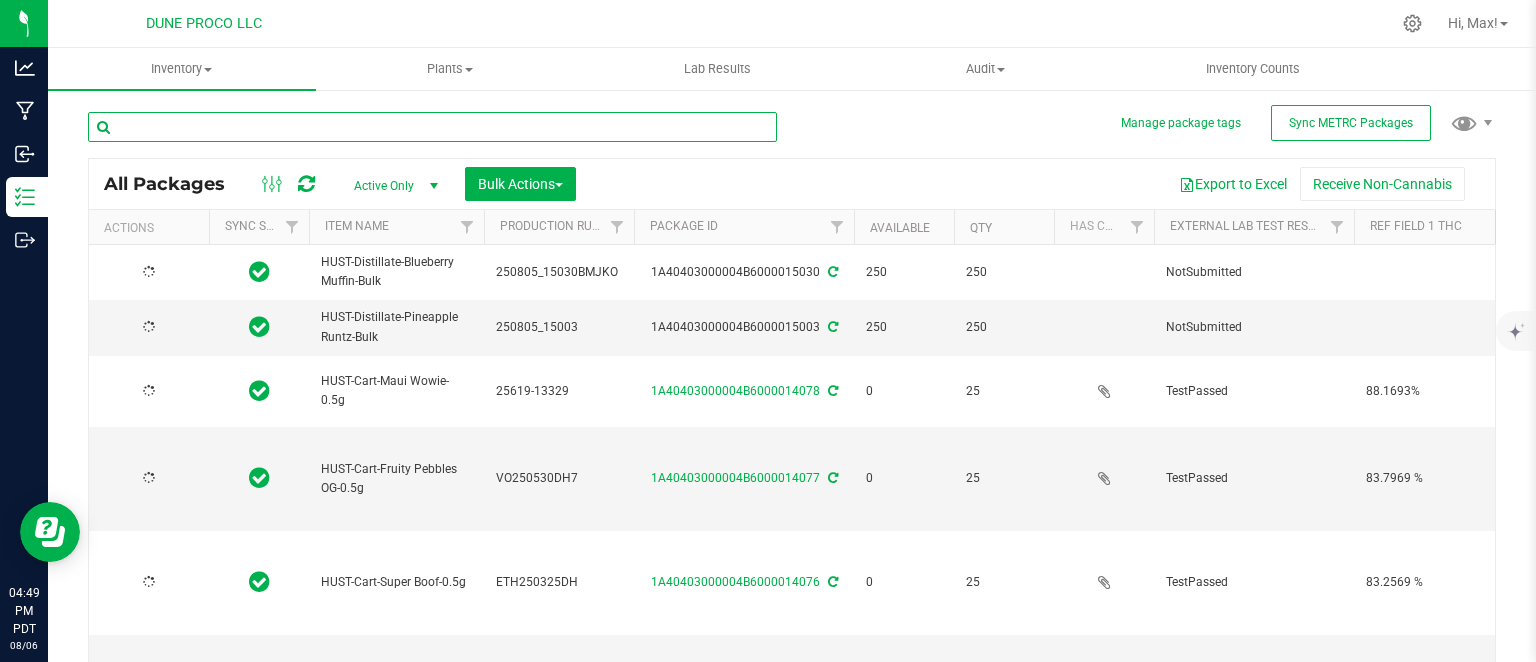 type on "2025-06-26" 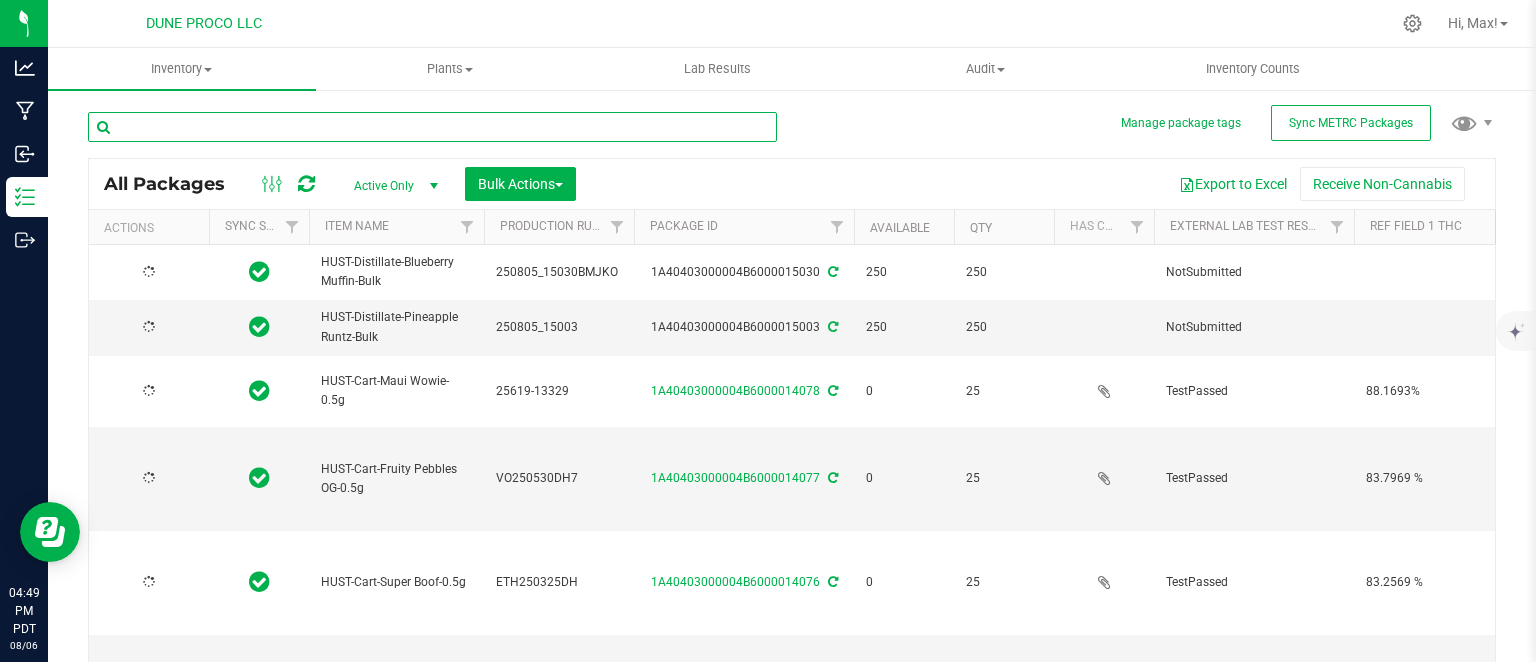 type on "2025-05-26" 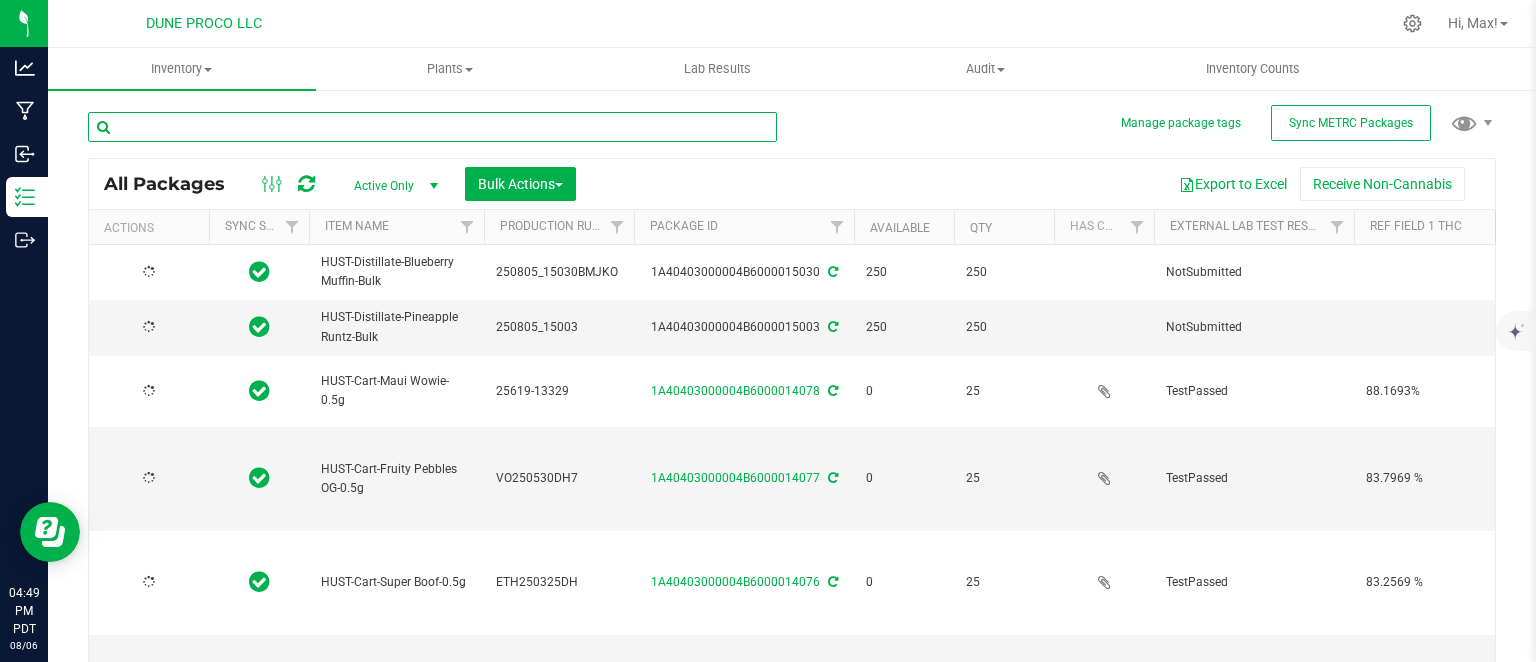 type on "2025-05-26" 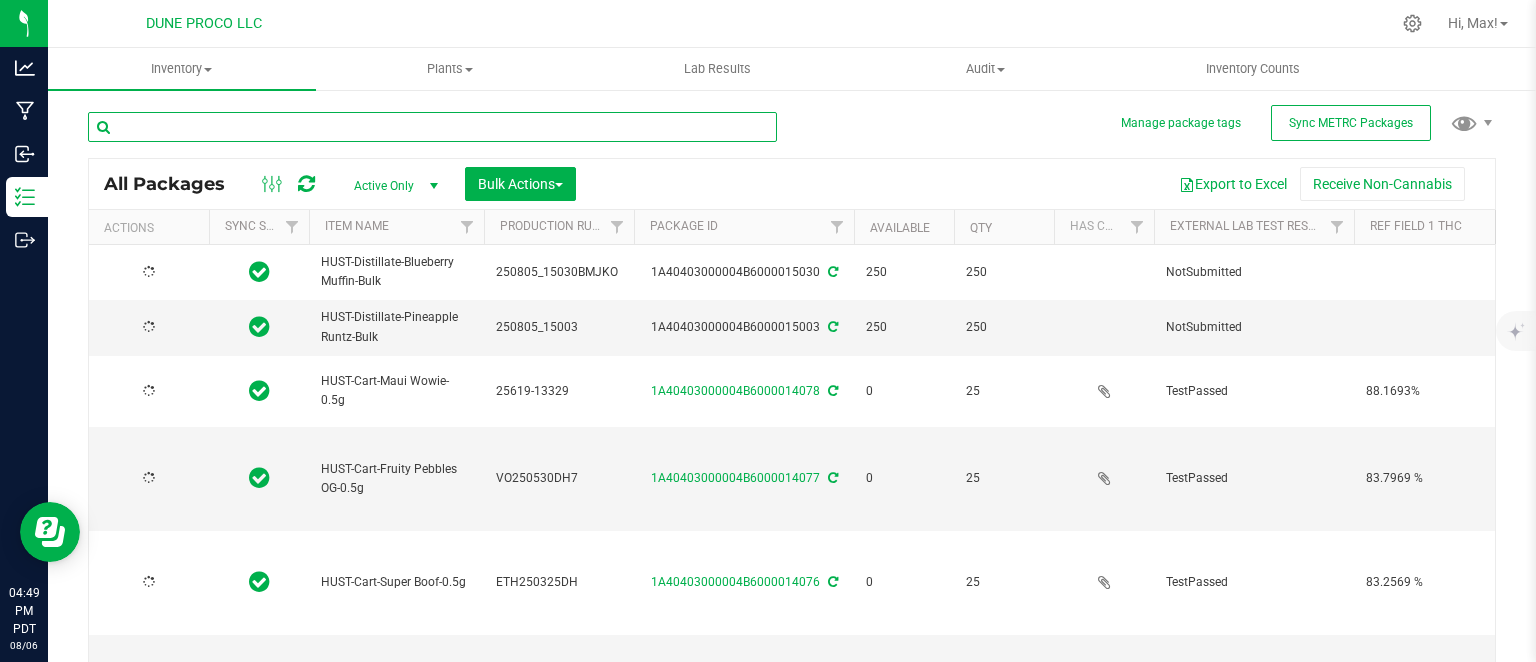 type on "2025-06-19" 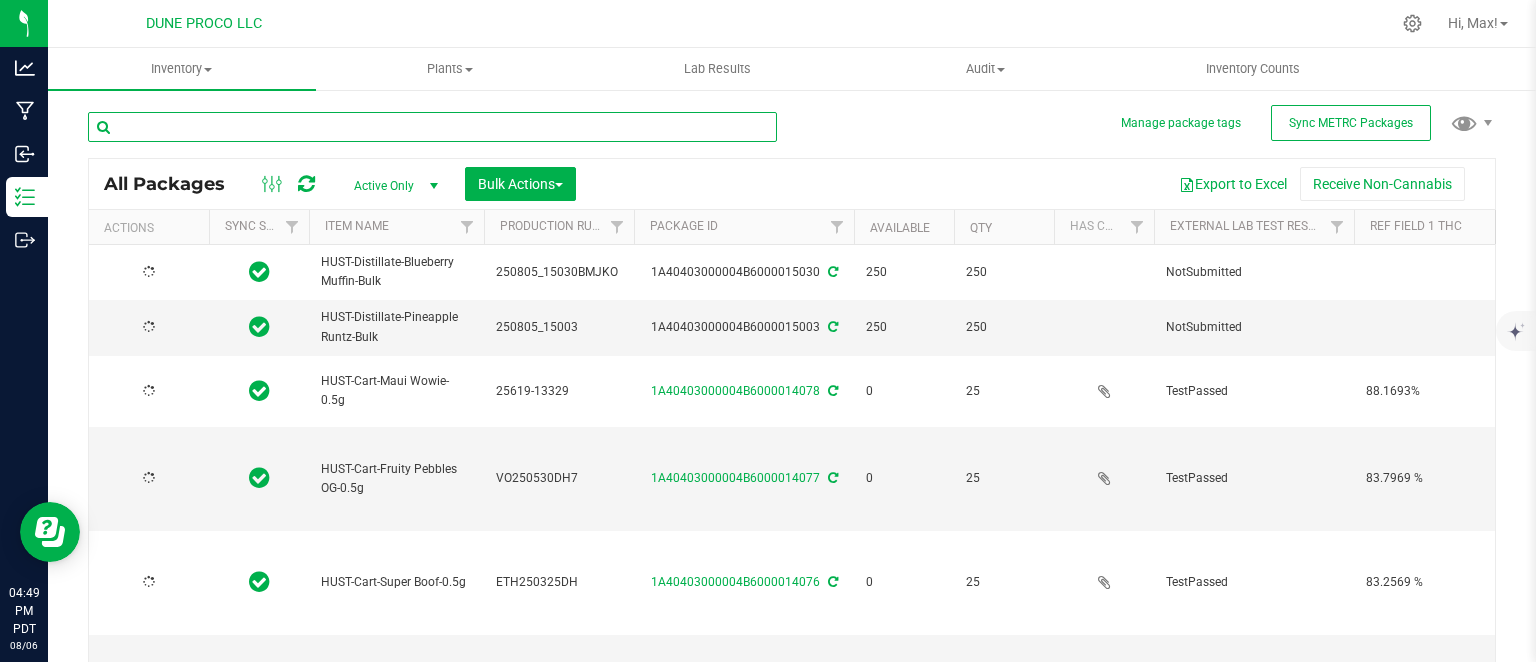 type on "2025-06-12" 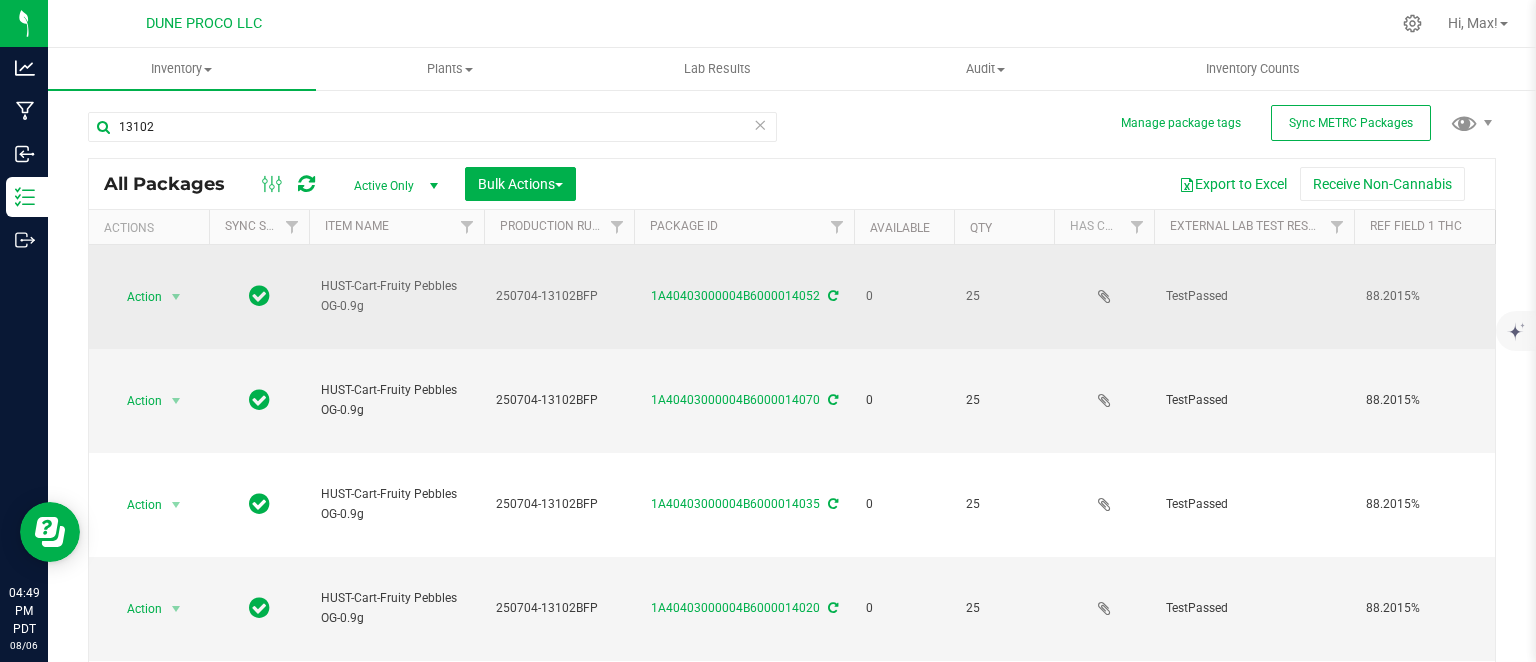 click on "250704-13102BFP" at bounding box center [559, 296] 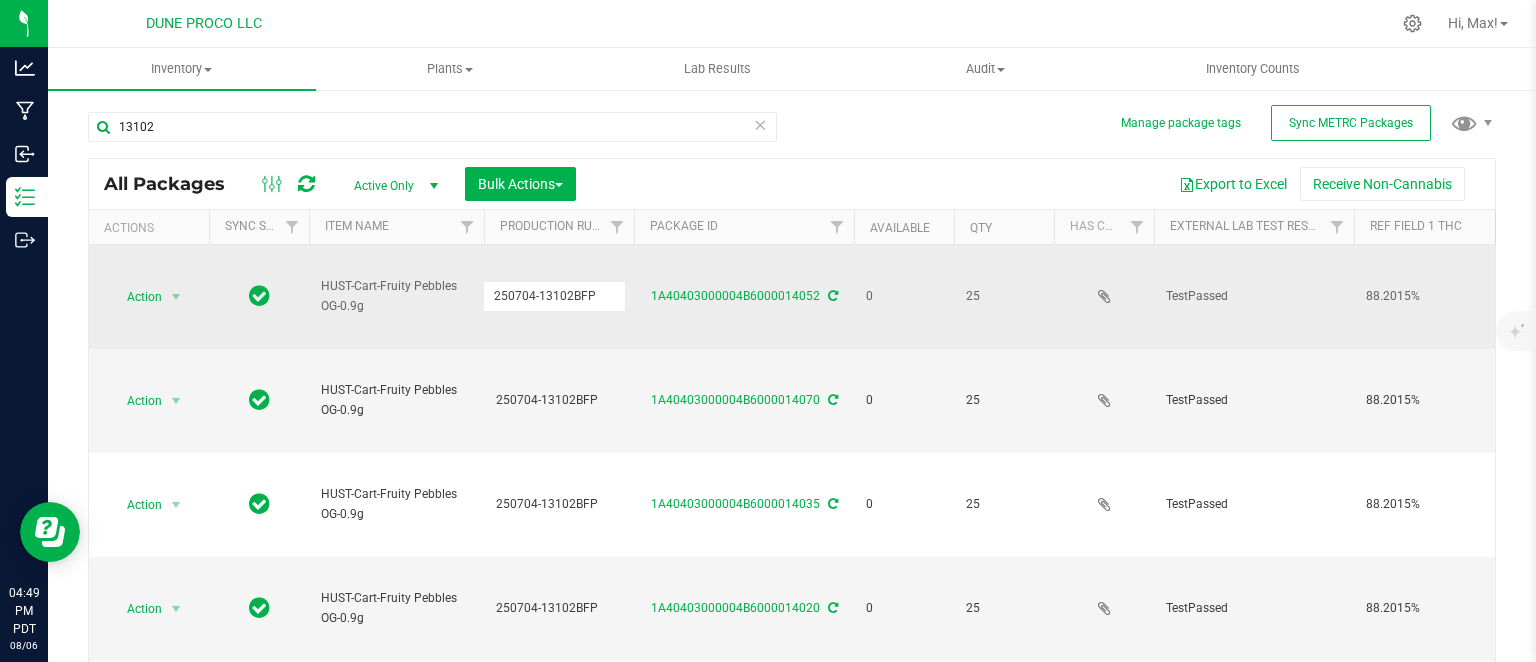 click on "250704-13102BFP" at bounding box center [554, 296] 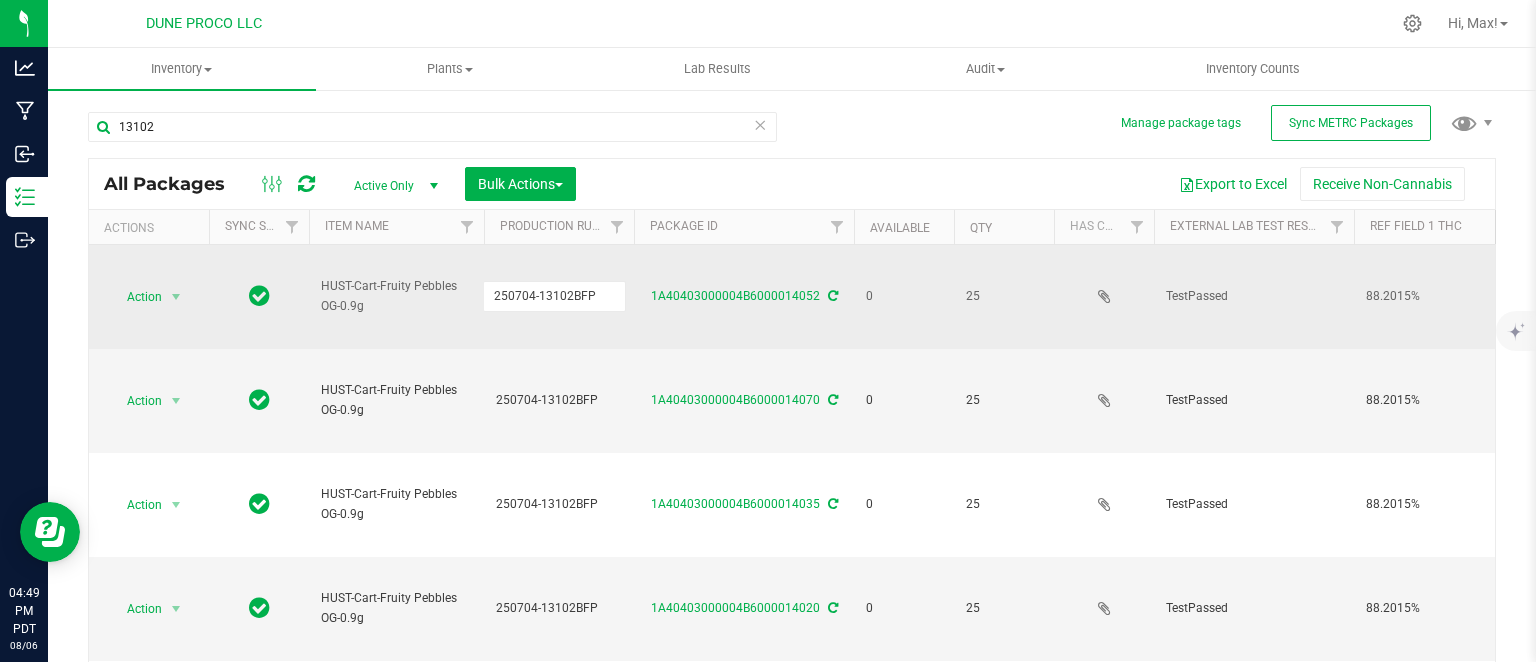 click on "250704-13102BFP" at bounding box center (554, 296) 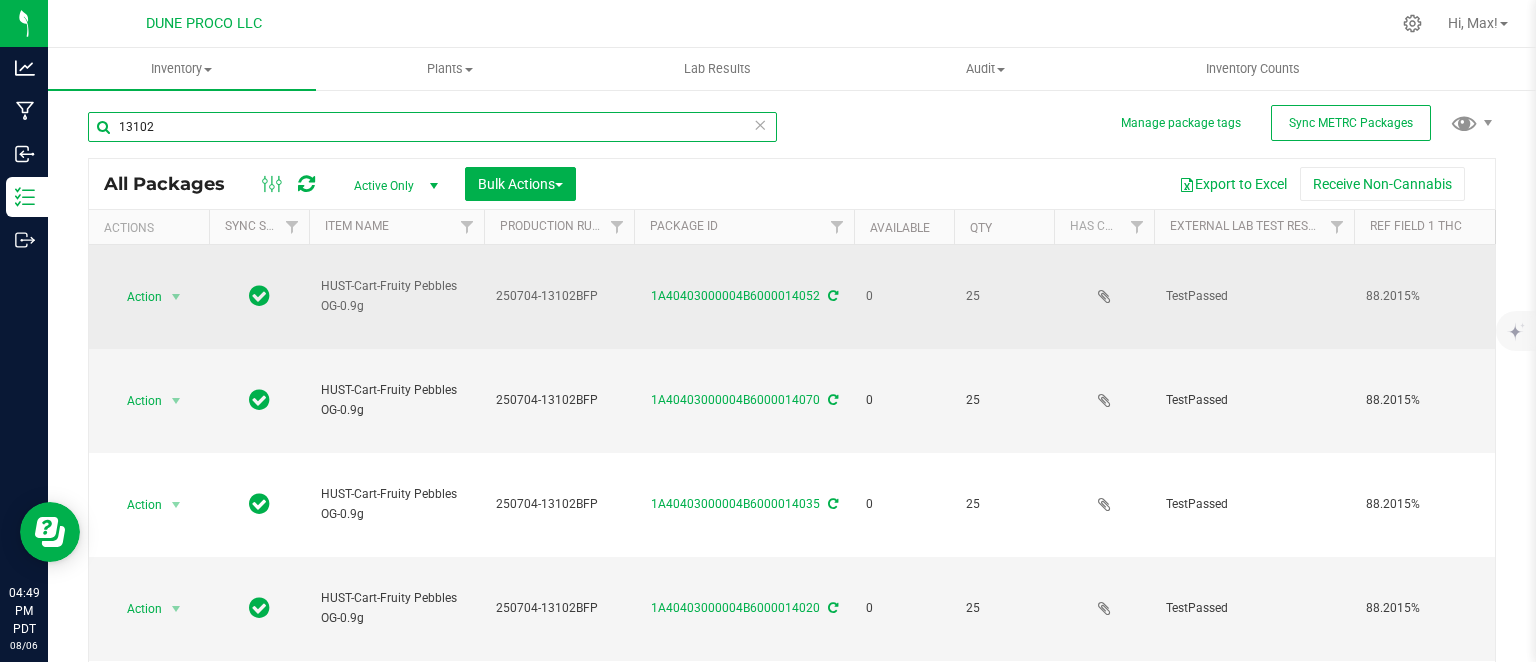 click on "13102" at bounding box center [432, 127] 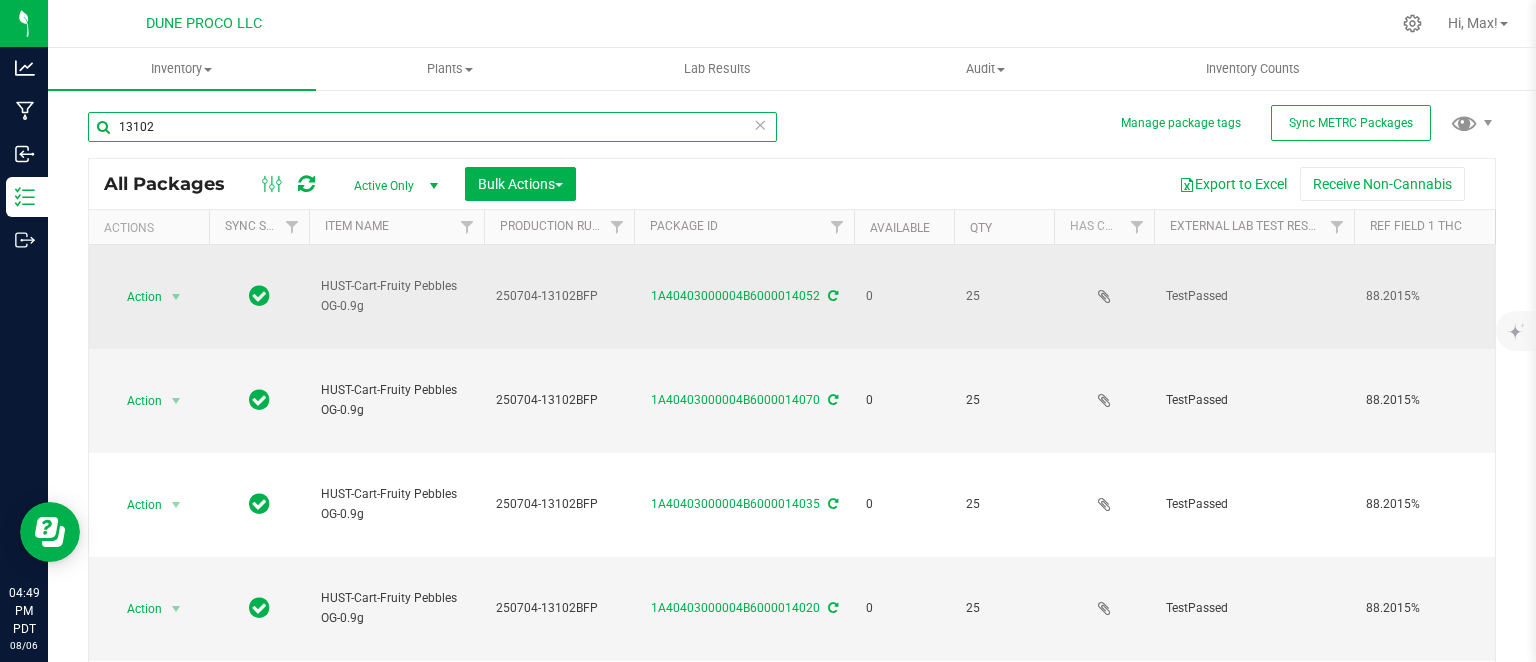 click on "13102" at bounding box center (432, 127) 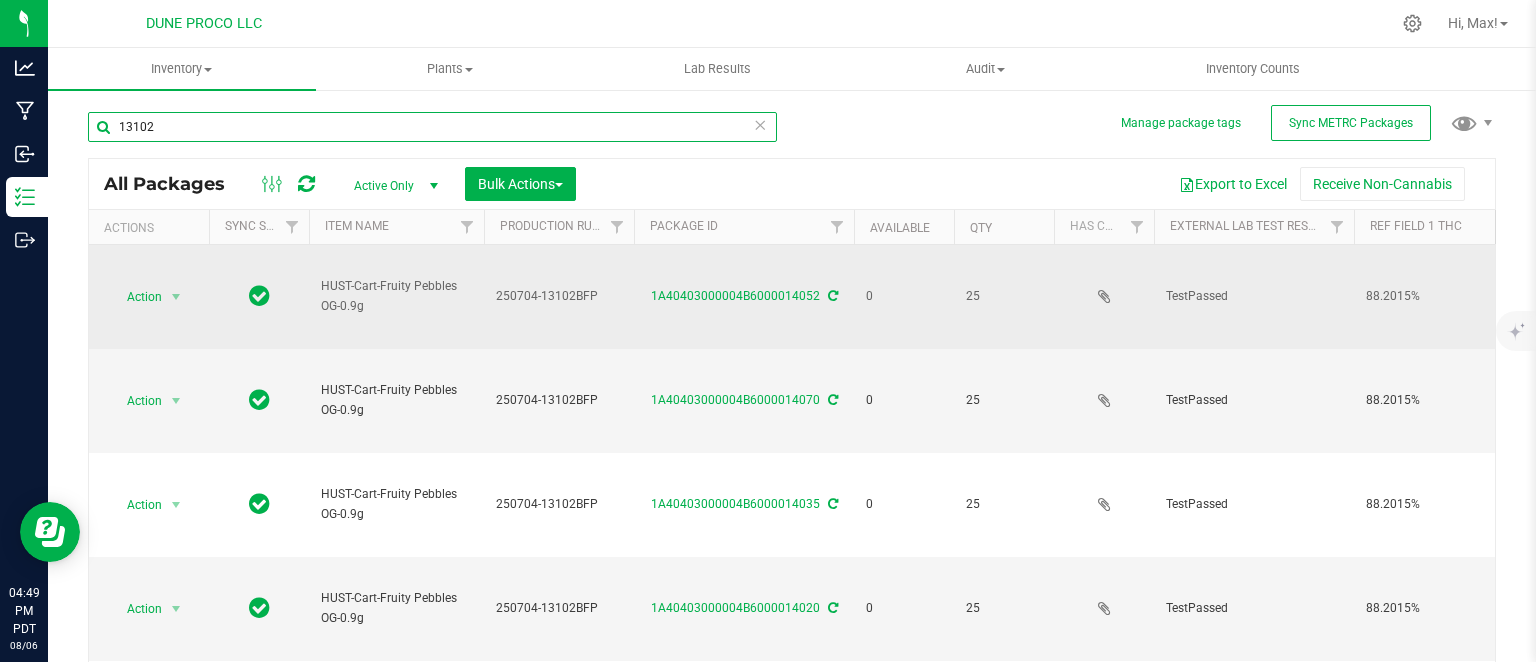 click on "13102" at bounding box center [432, 127] 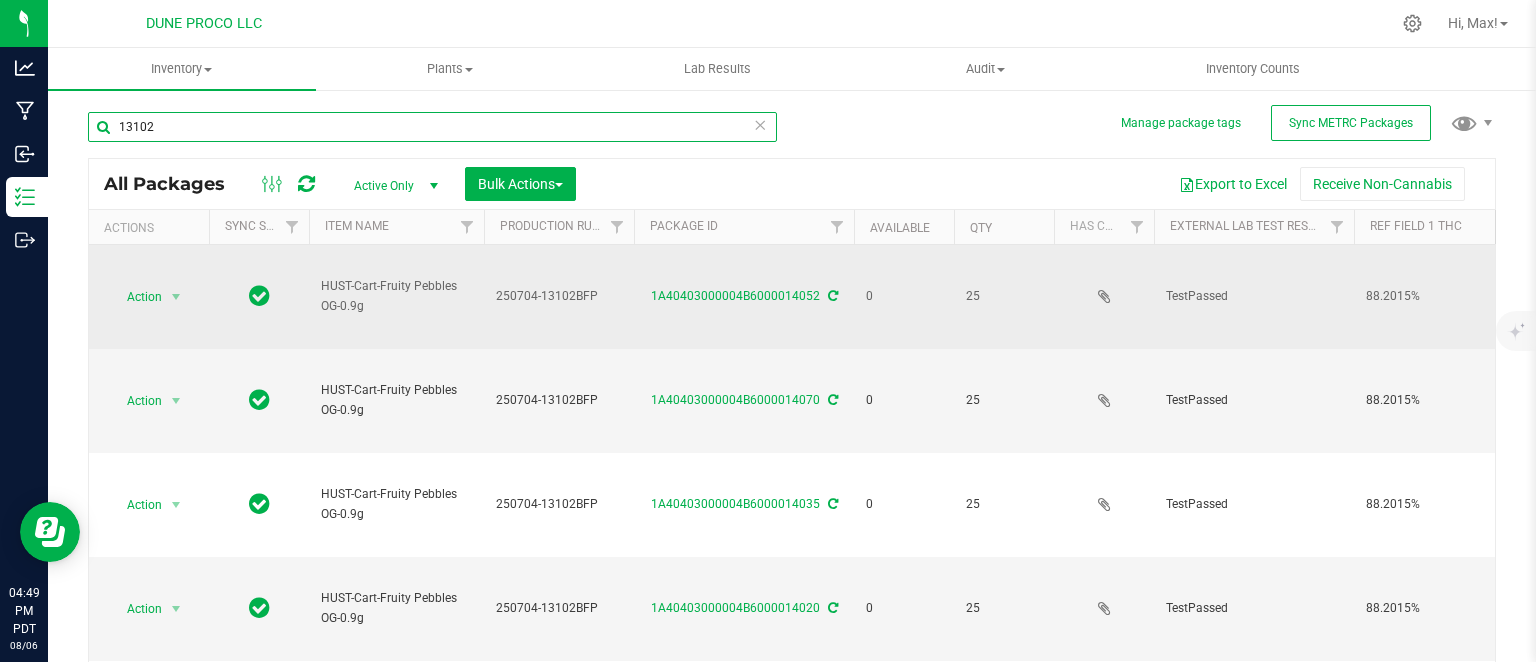 paste on "250704-13102BFP" 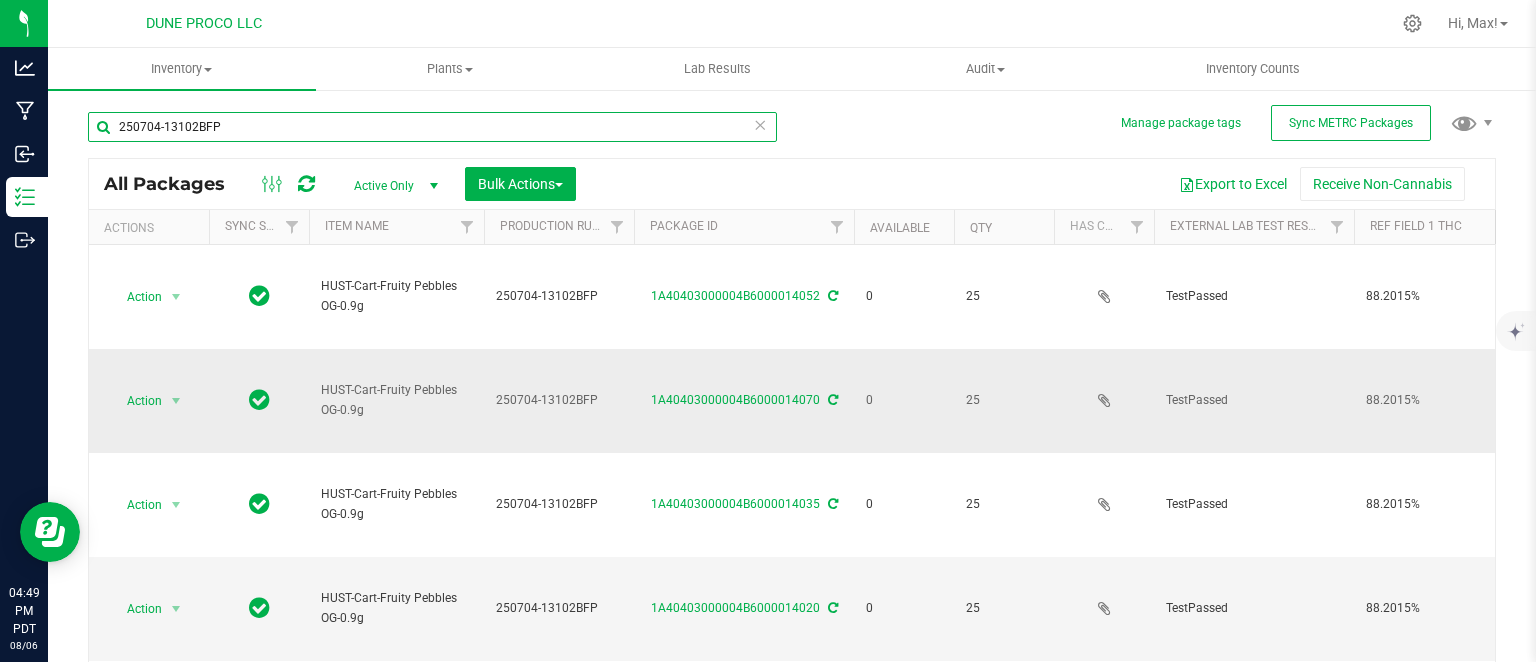 scroll, scrollTop: 204, scrollLeft: 0, axis: vertical 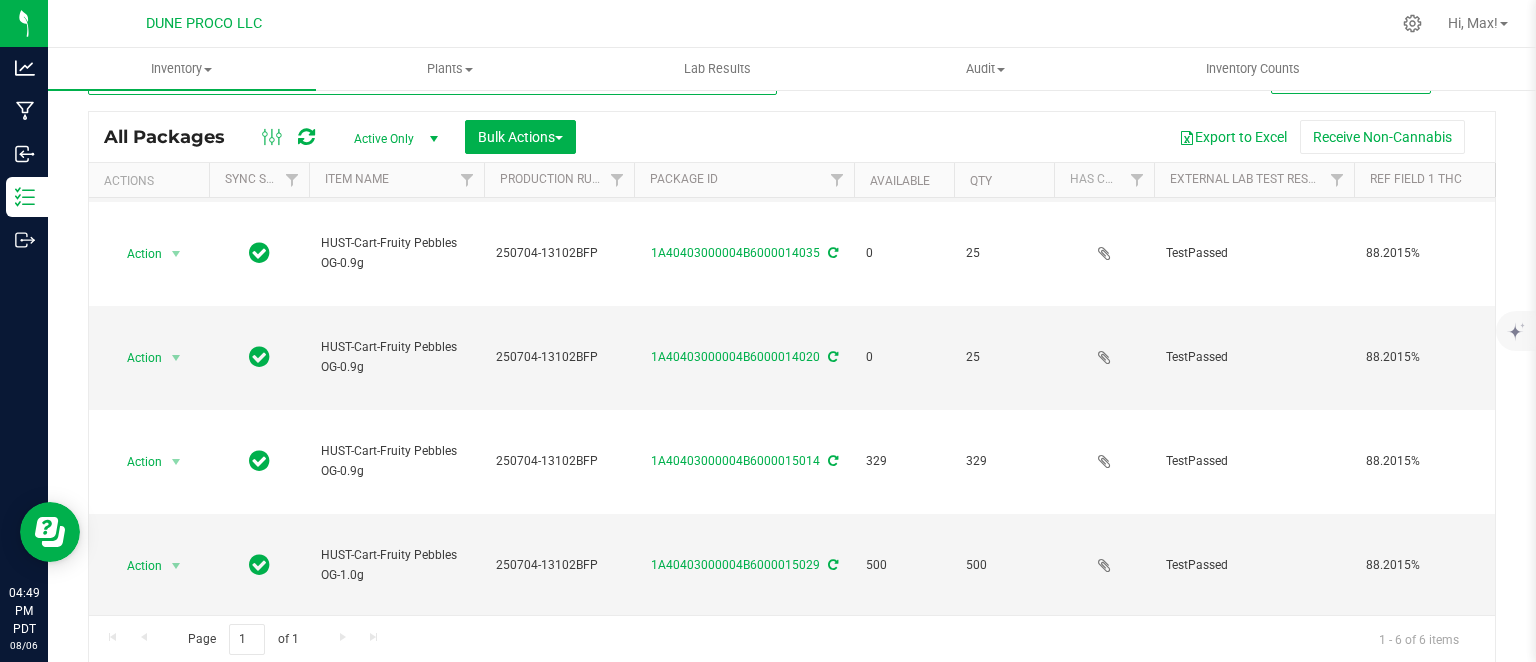 type on "250704-13102BFP" 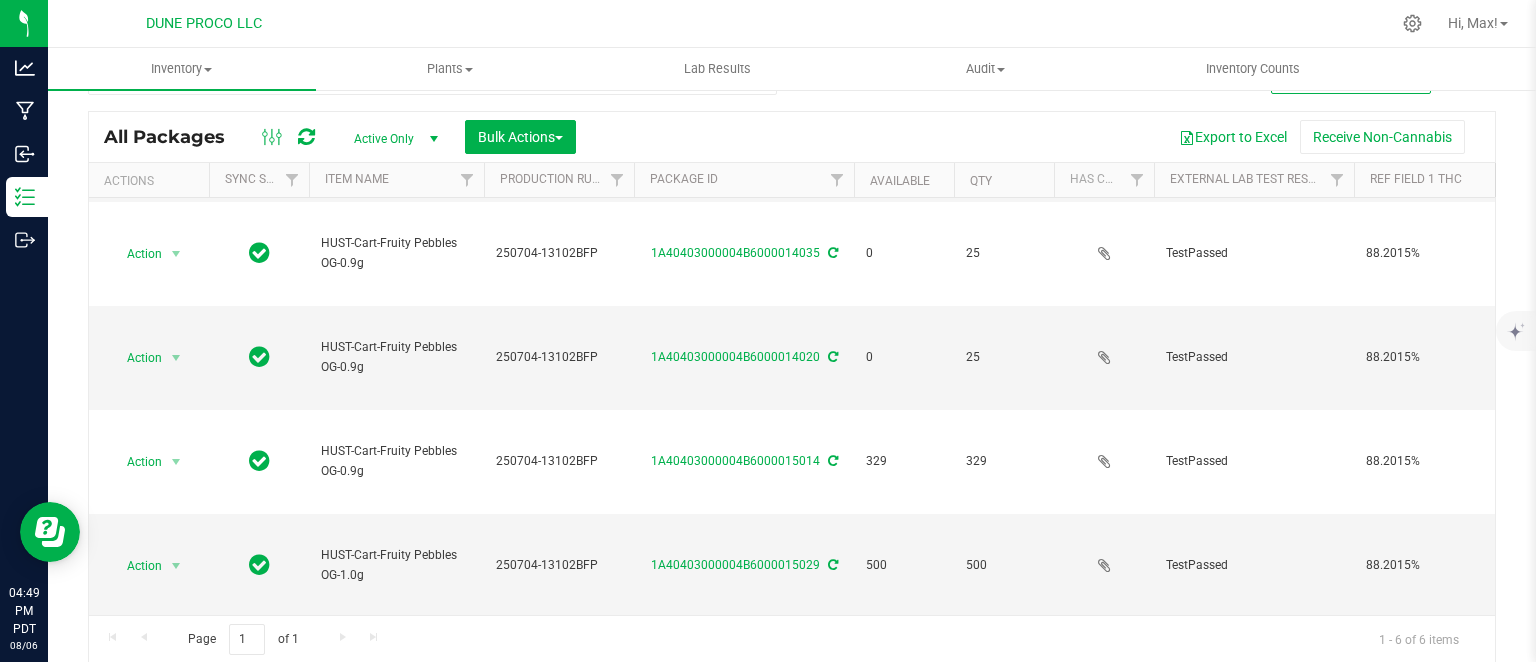 click on "Active Only" at bounding box center (392, 139) 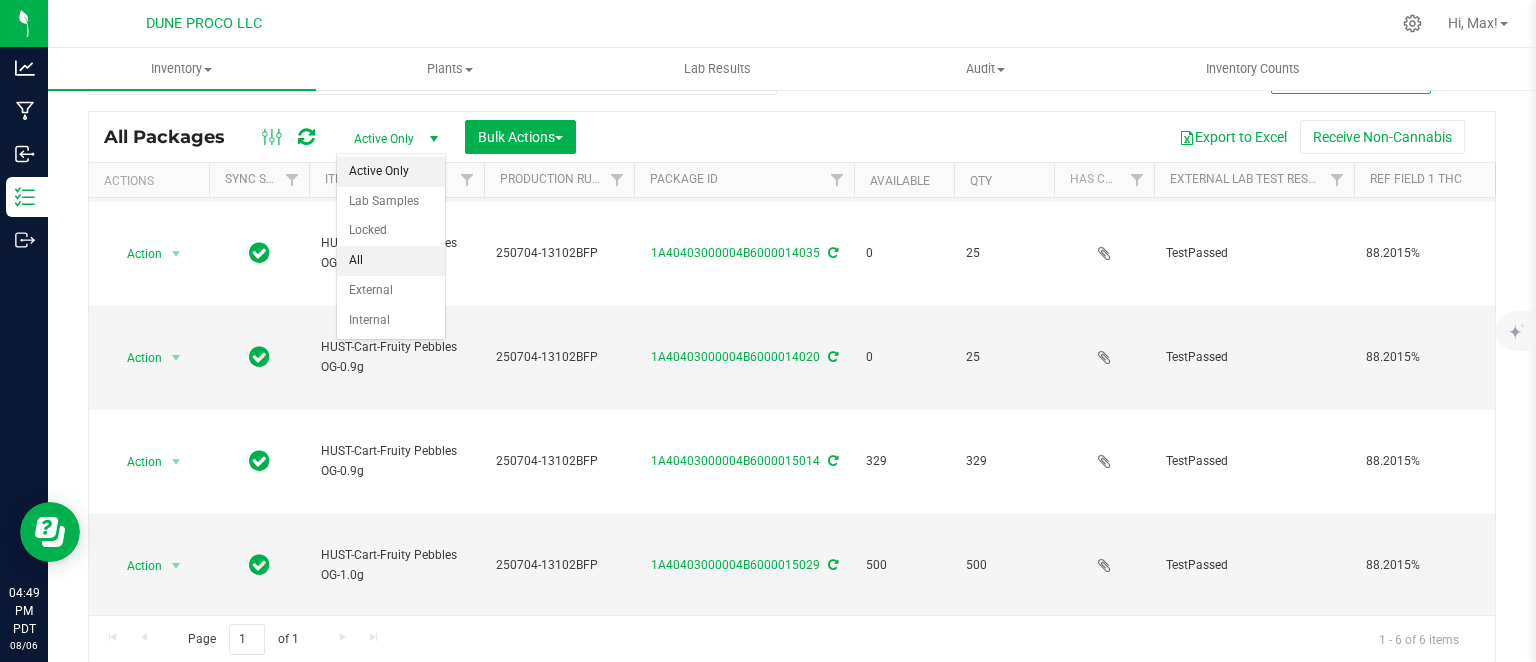 click on "All" at bounding box center (391, 261) 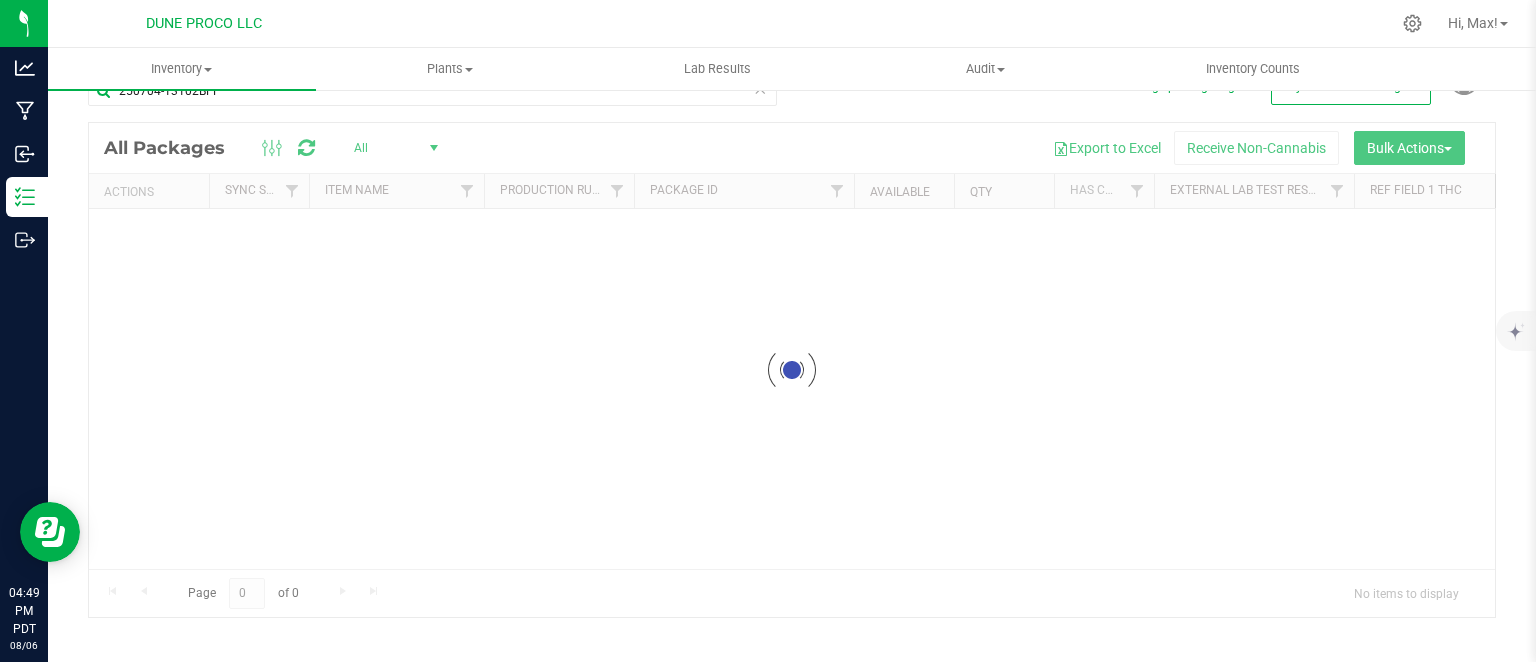 scroll, scrollTop: 32, scrollLeft: 0, axis: vertical 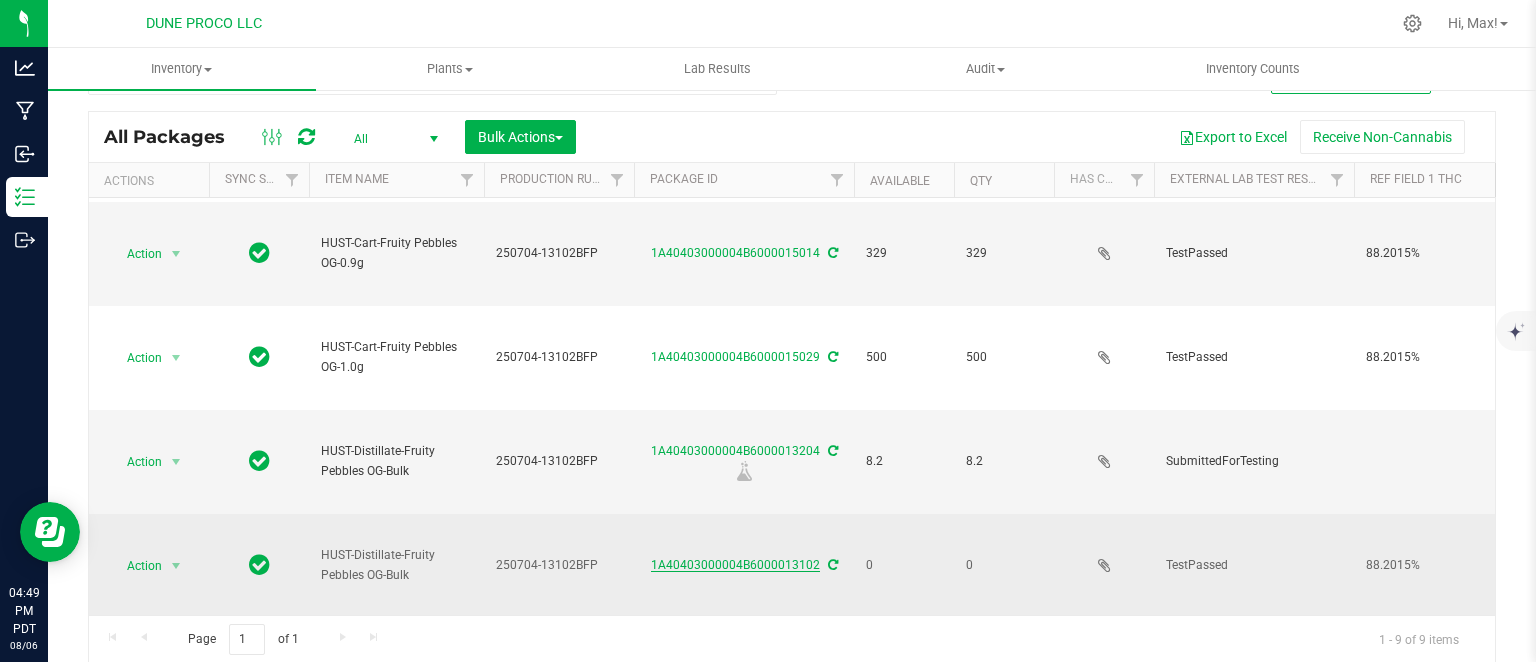 click on "1A40403000004B6000013102" at bounding box center [735, 565] 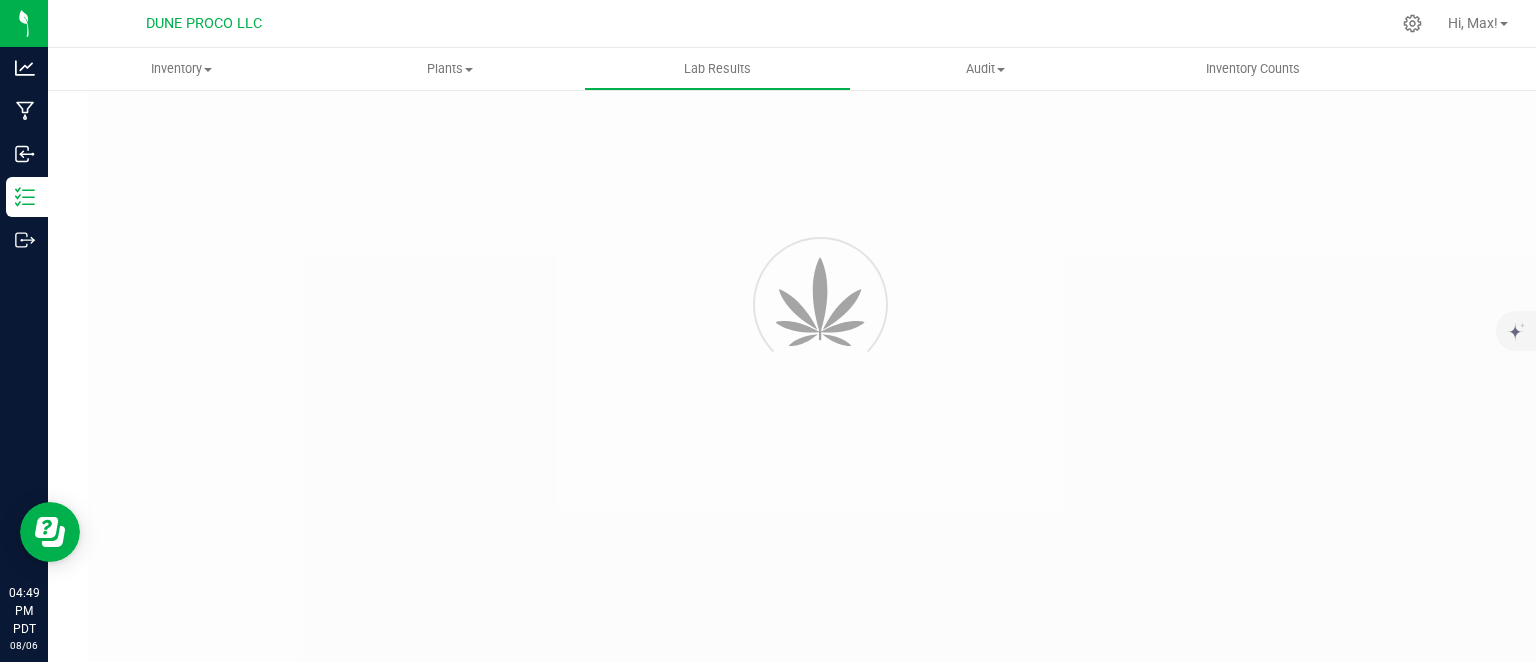 scroll, scrollTop: 0, scrollLeft: 0, axis: both 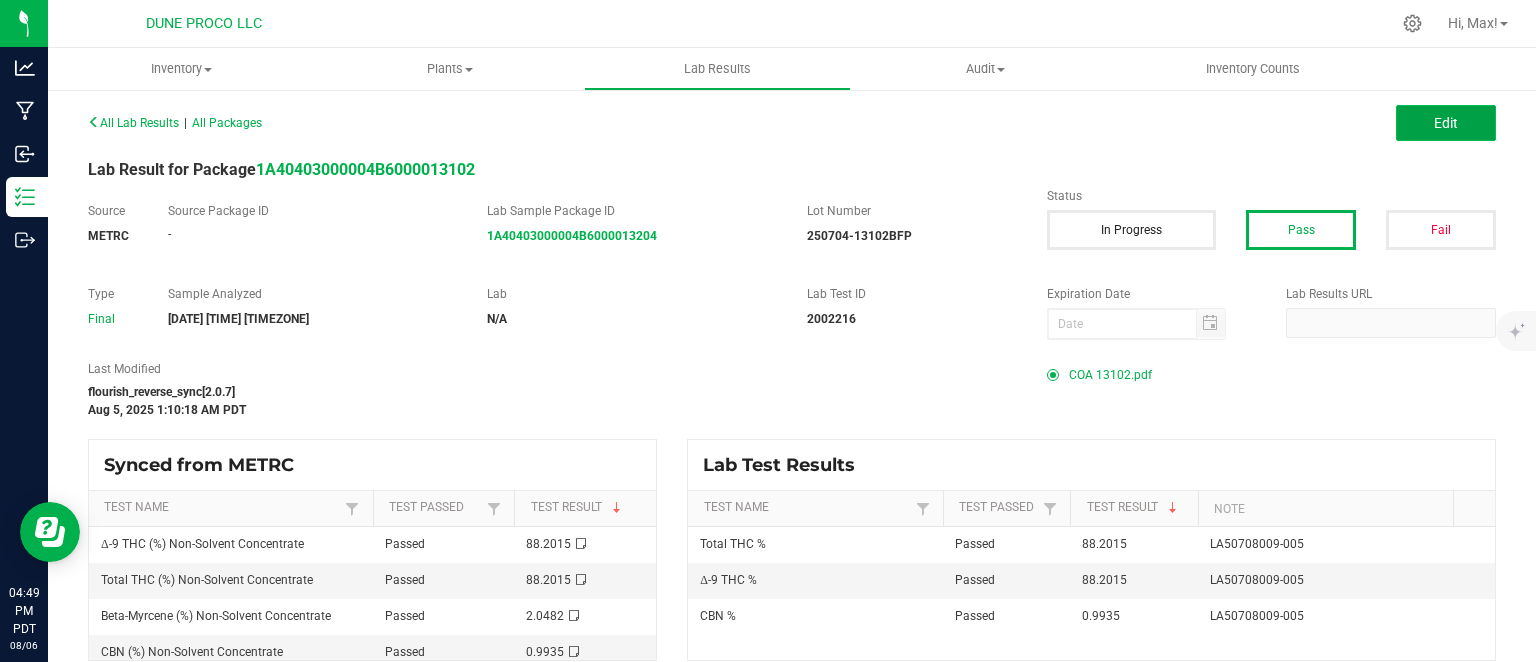 click on "Edit" at bounding box center [1446, 123] 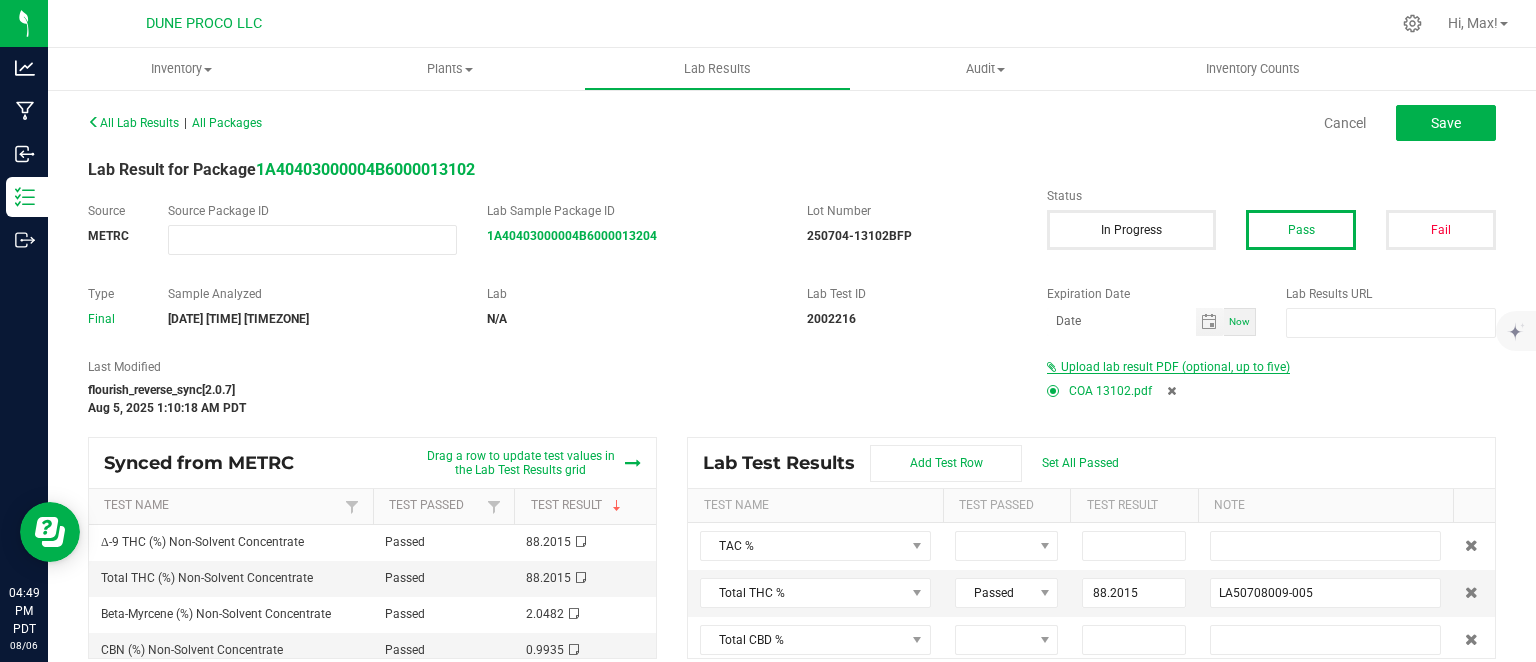 click on "Upload lab result PDF (optional, up to five)" at bounding box center [1175, 367] 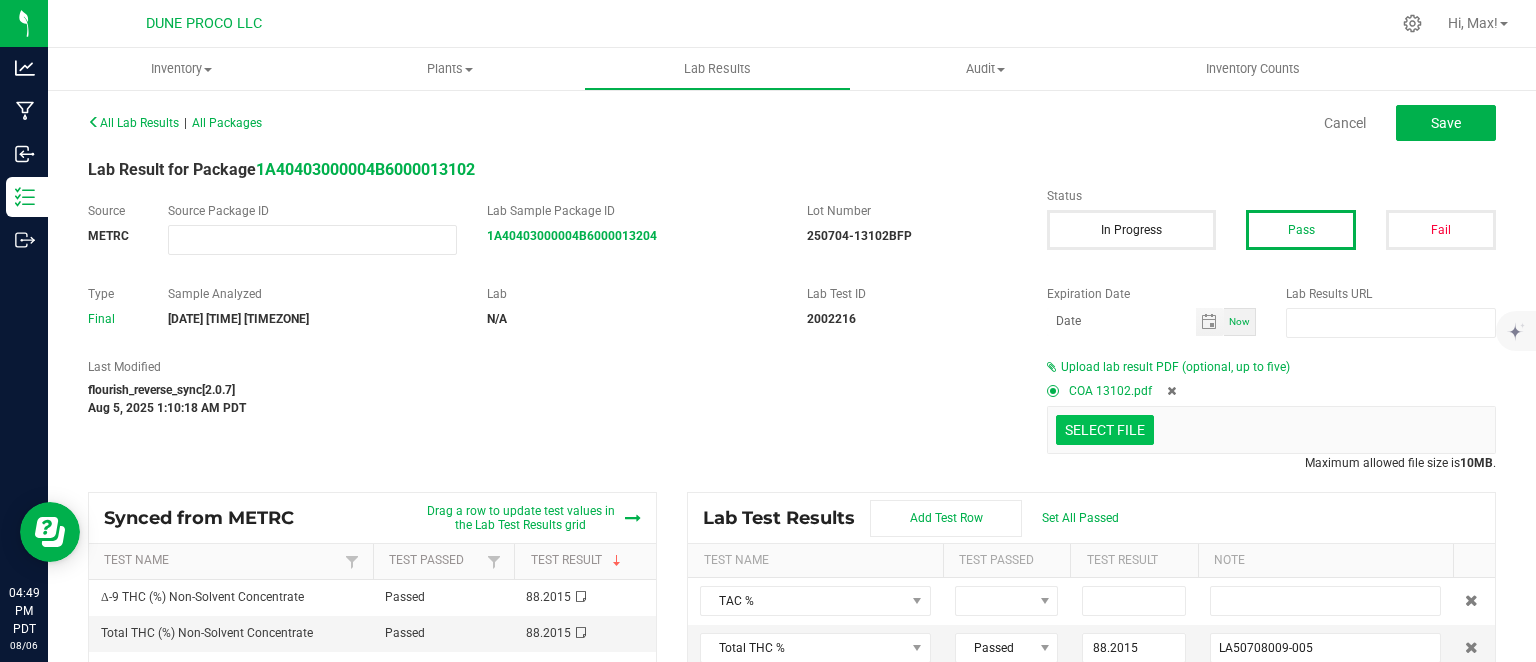 click at bounding box center [-292, 326] 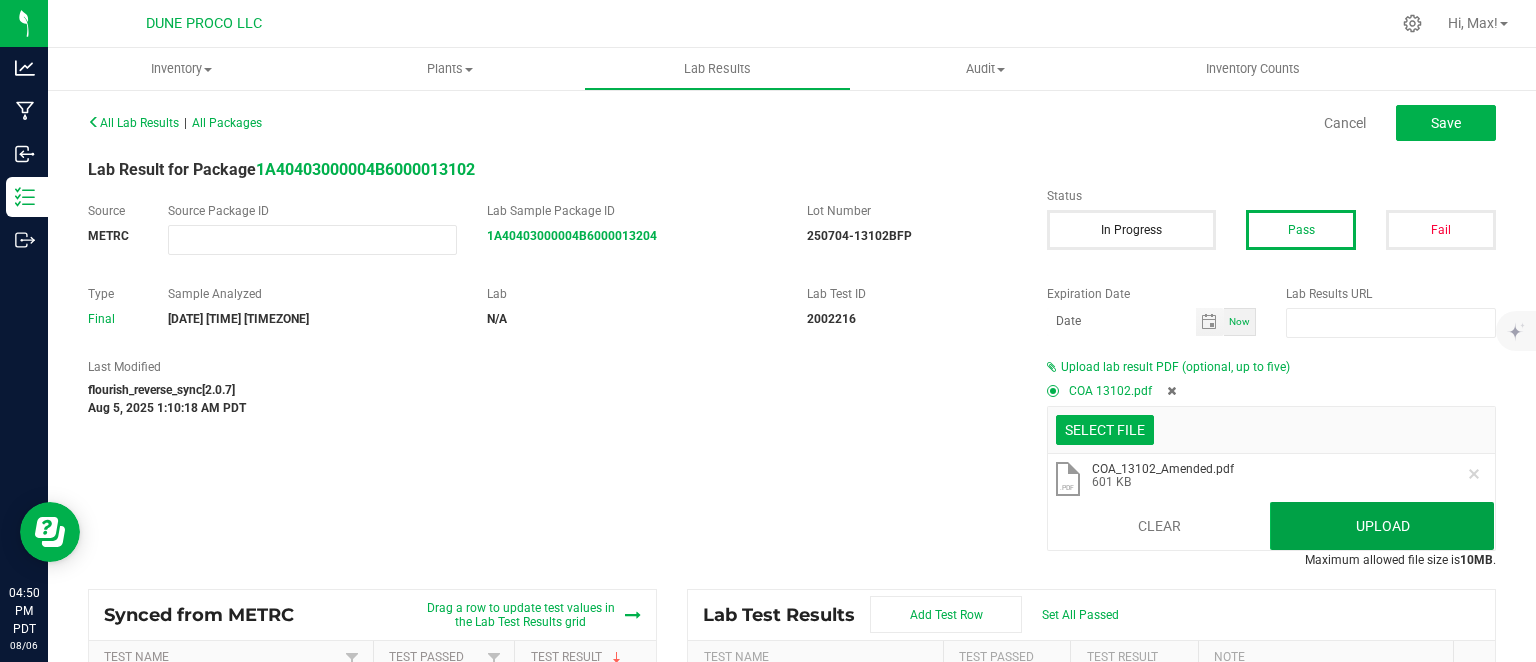 click on "Upload" at bounding box center (1382, 526) 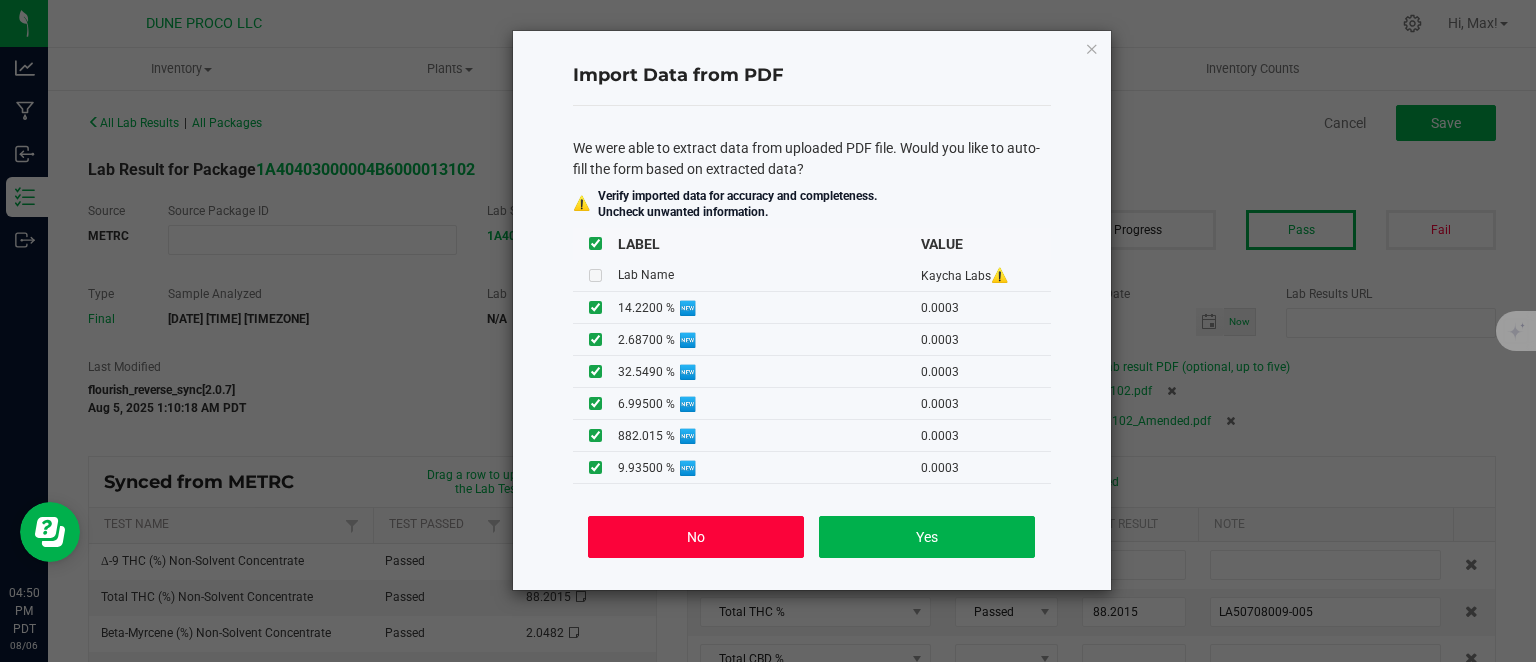 click on "No" 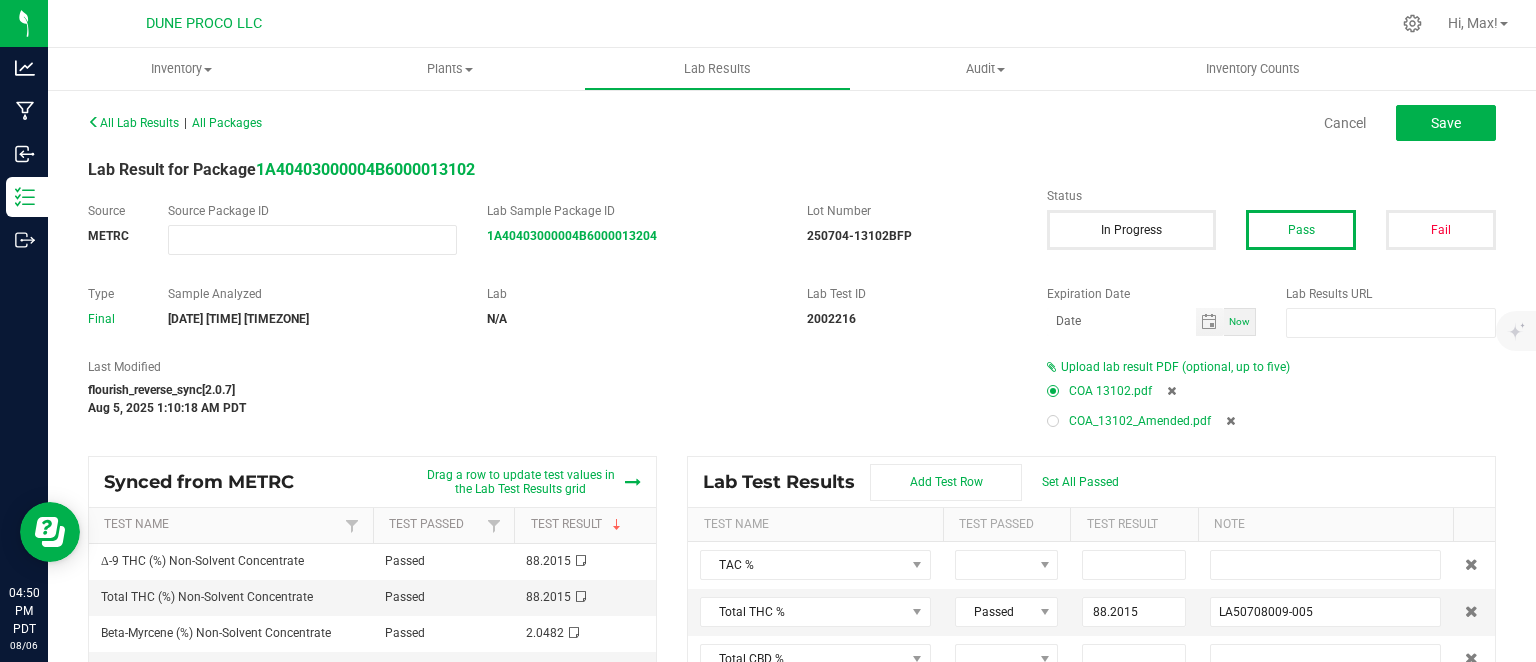 click at bounding box center [1171, 391] 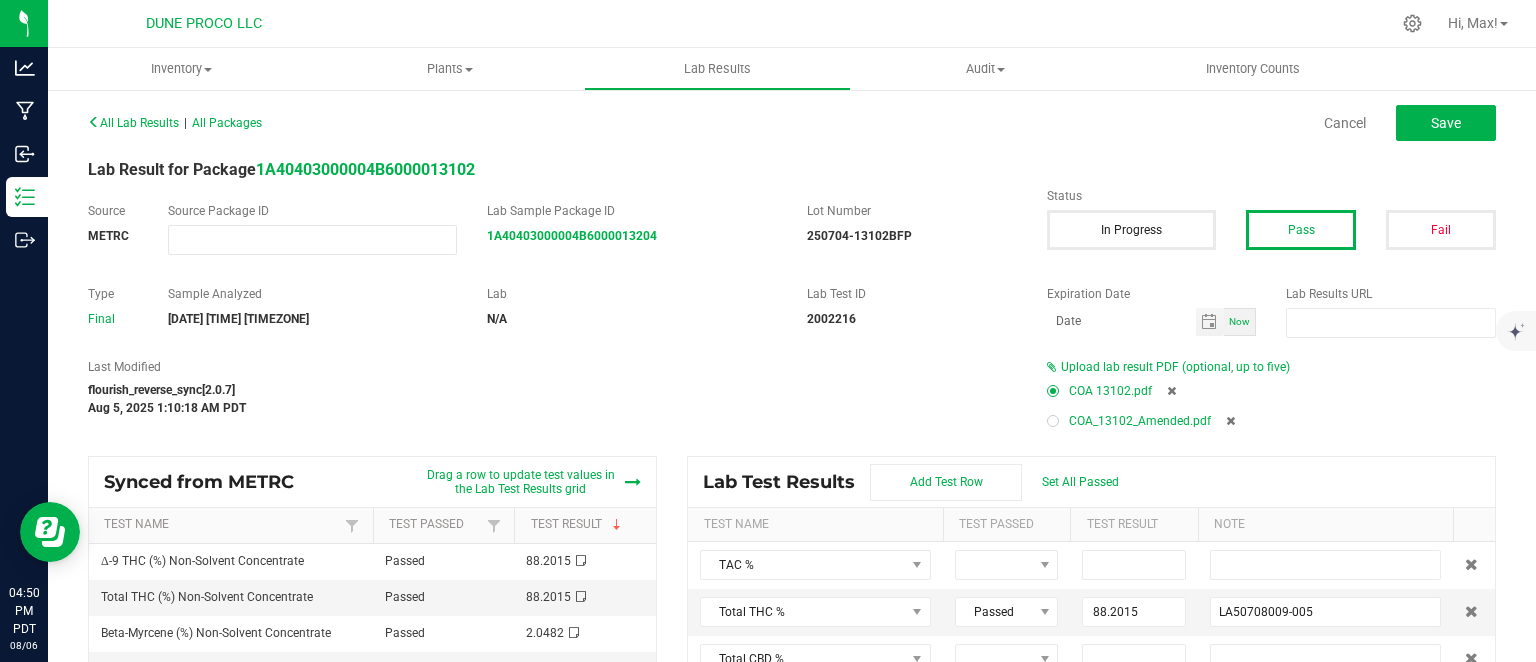 type on "88.2015" 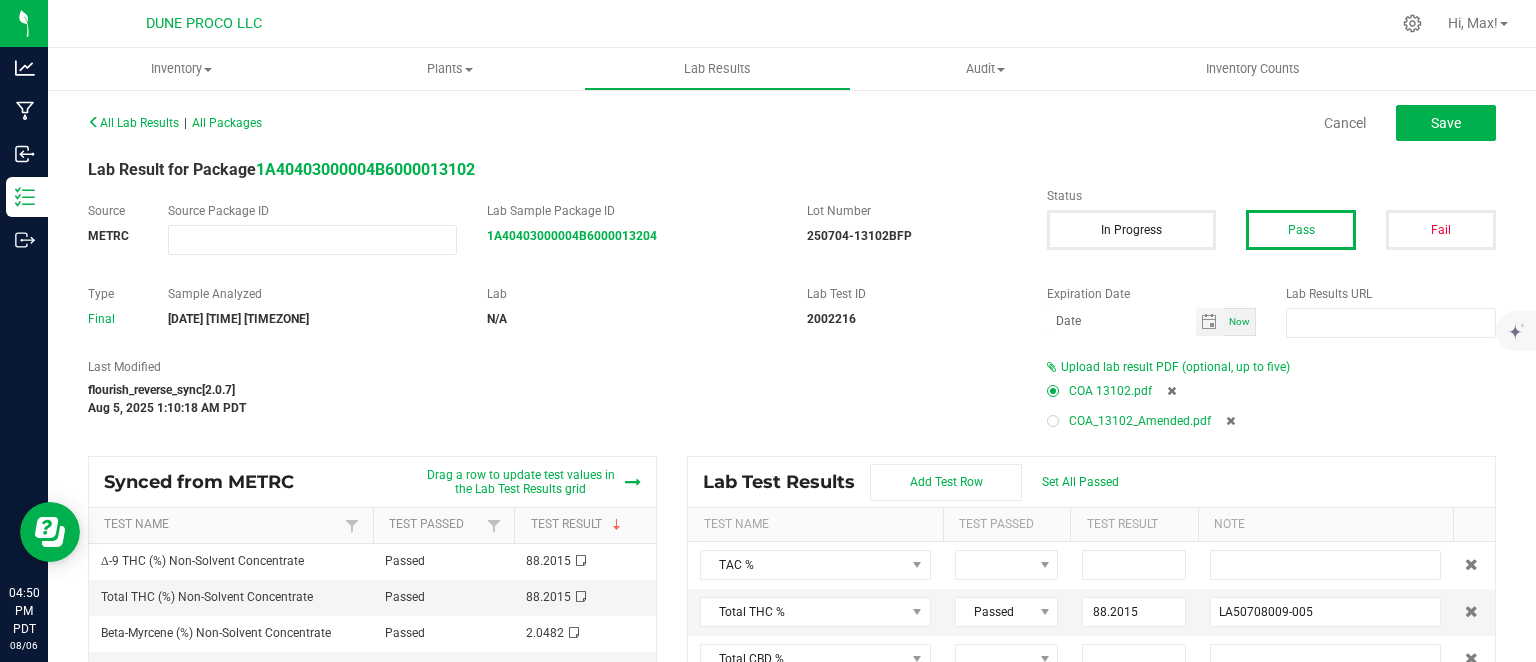 type on "LA50708009-005" 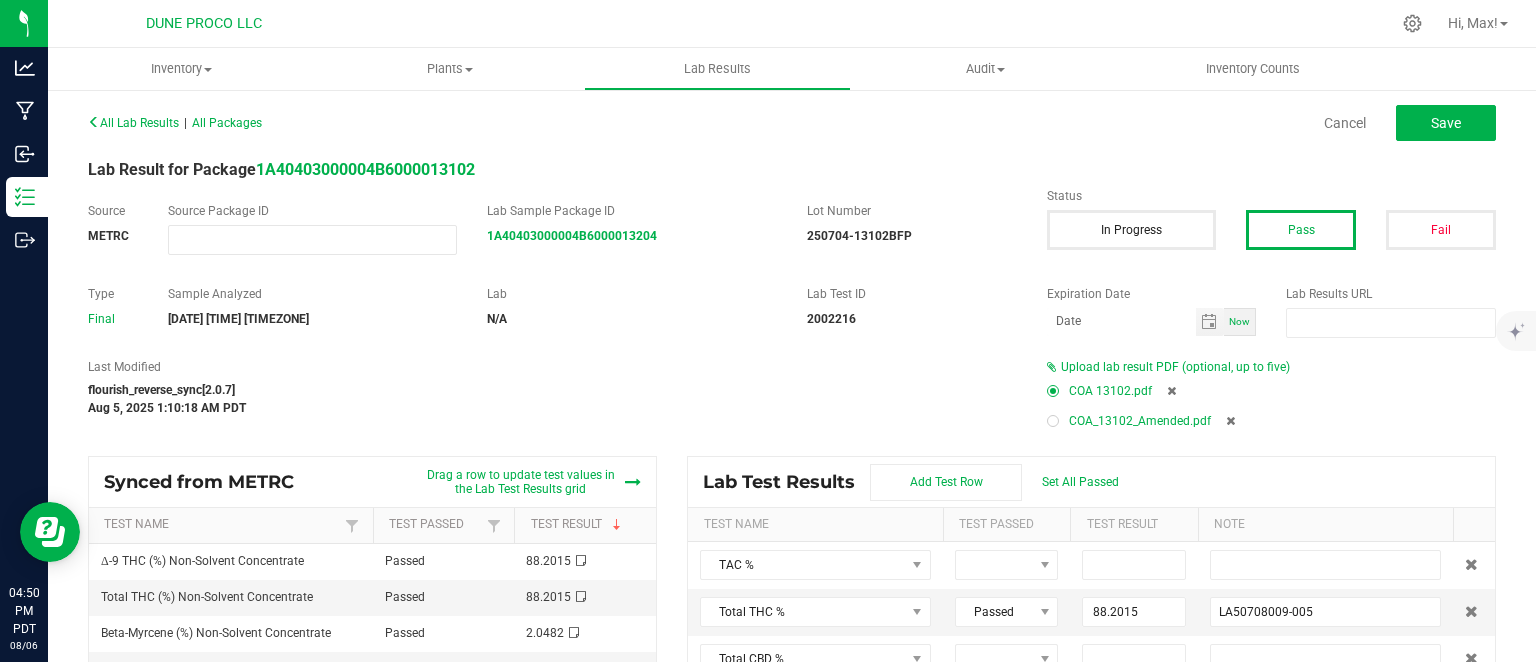 type on "0.9935" 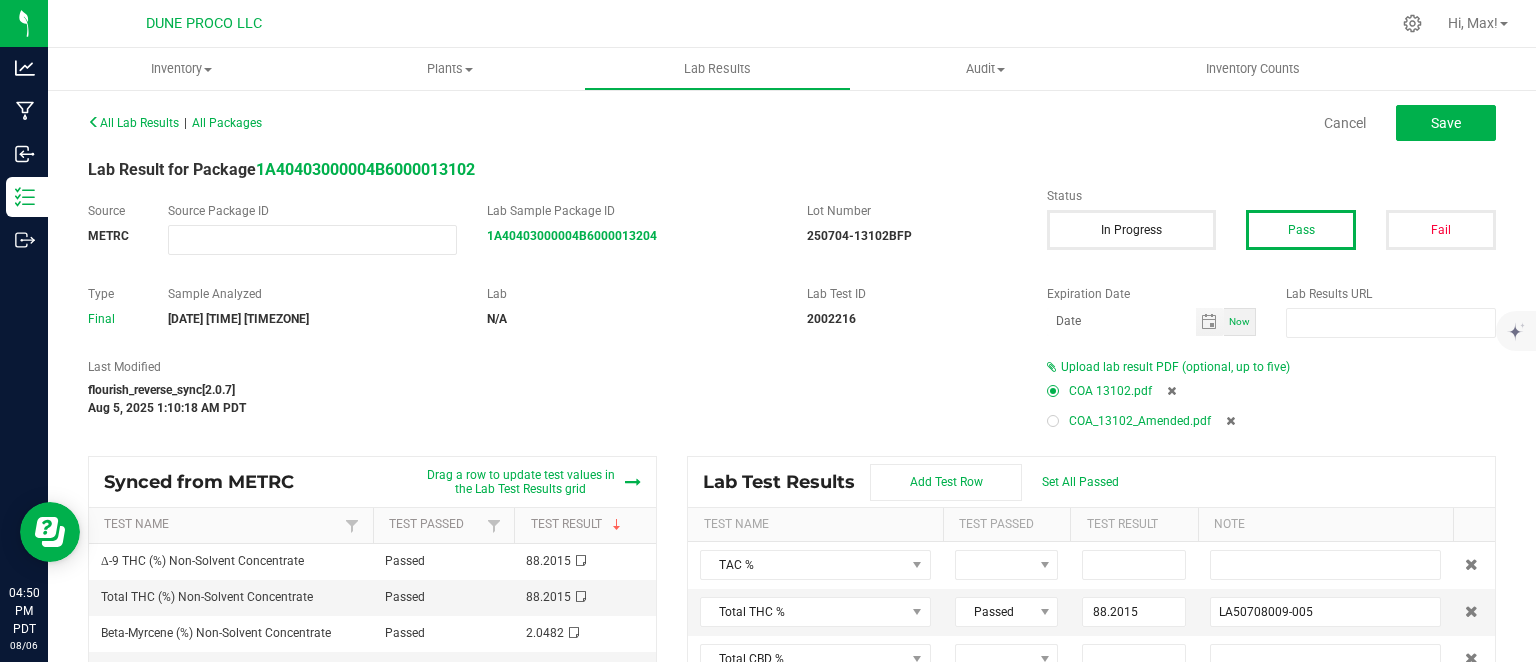 type on "LA50708009-005" 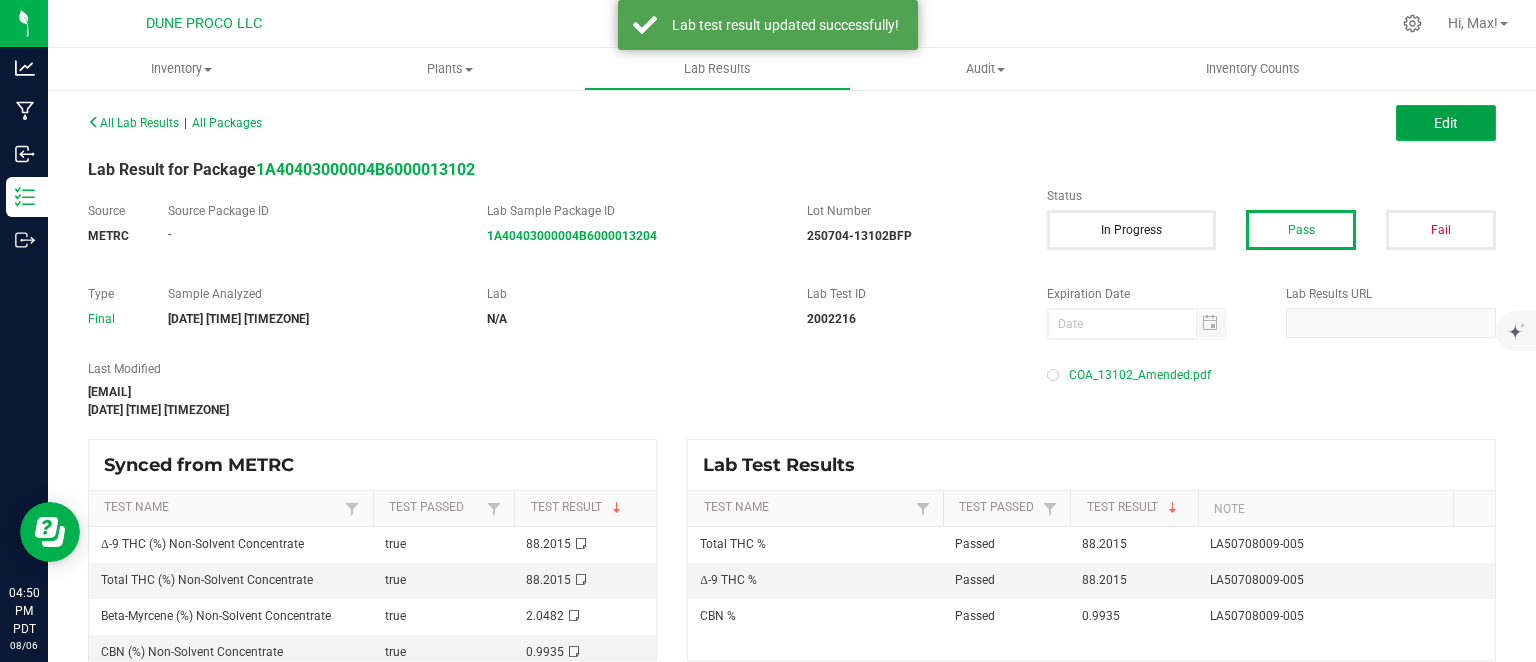 click on "Edit" at bounding box center [1446, 123] 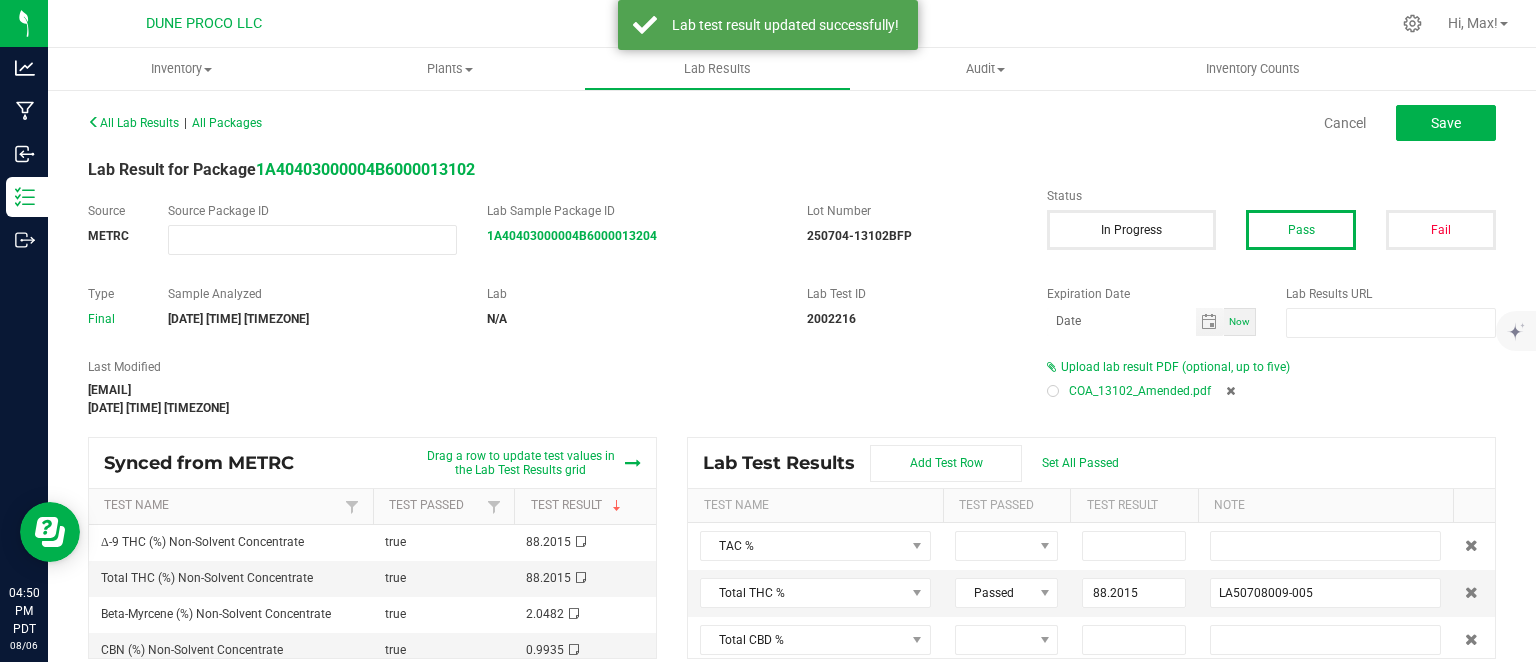 click on "COA_13102_Amended.pdf" at bounding box center (1271, 391) 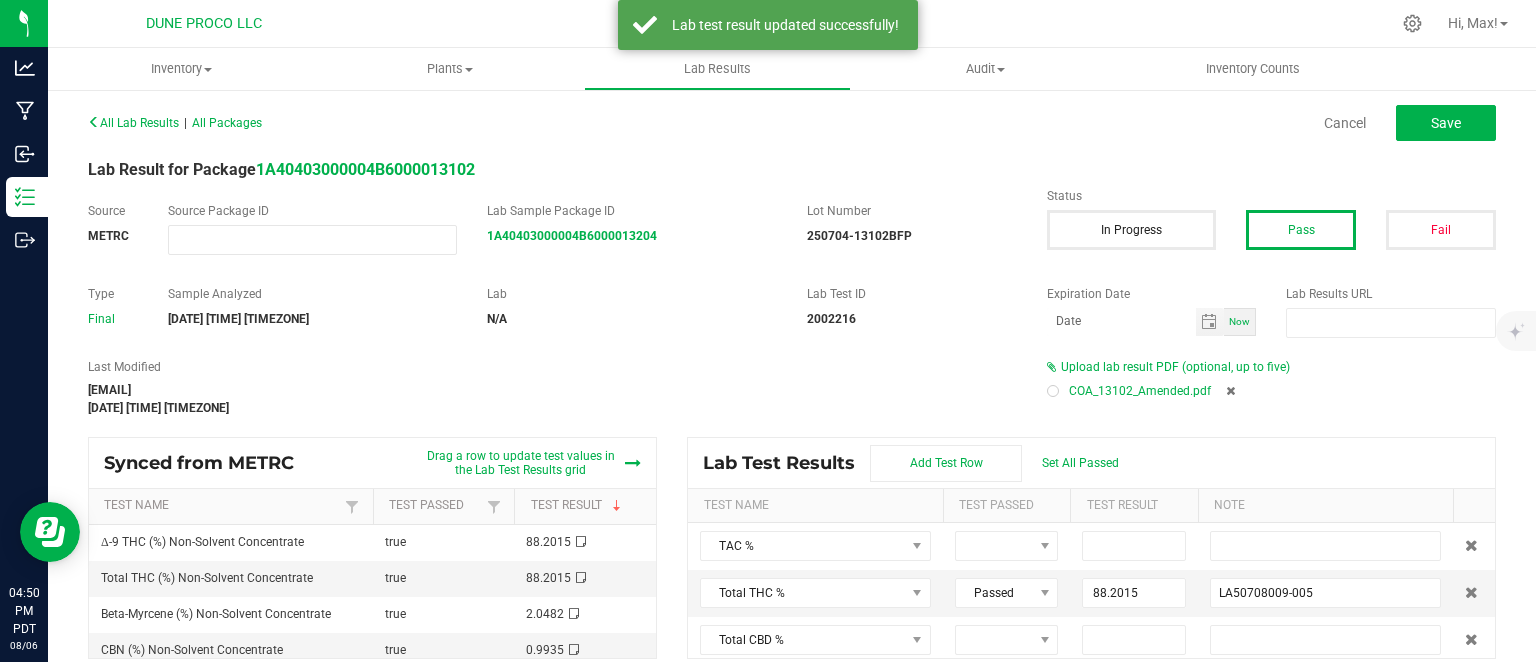 click at bounding box center [1053, 391] 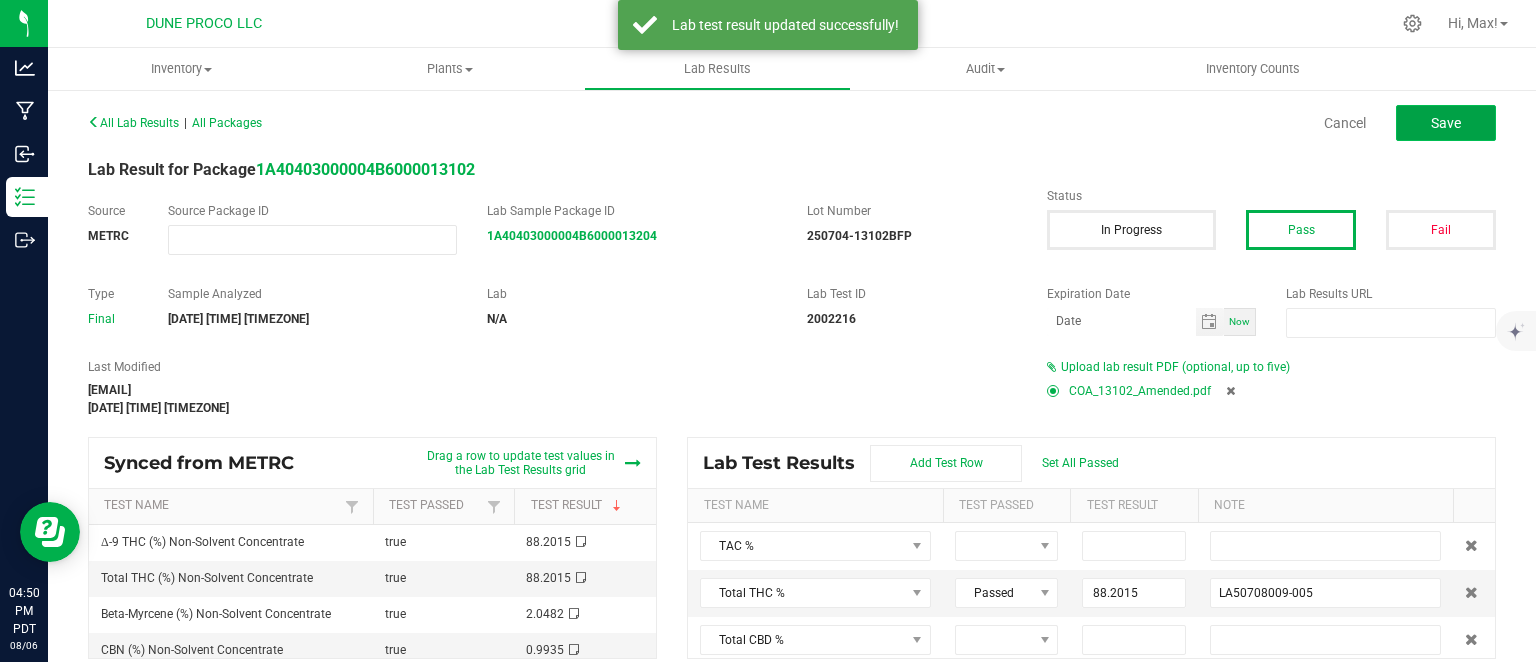 click on "Save" 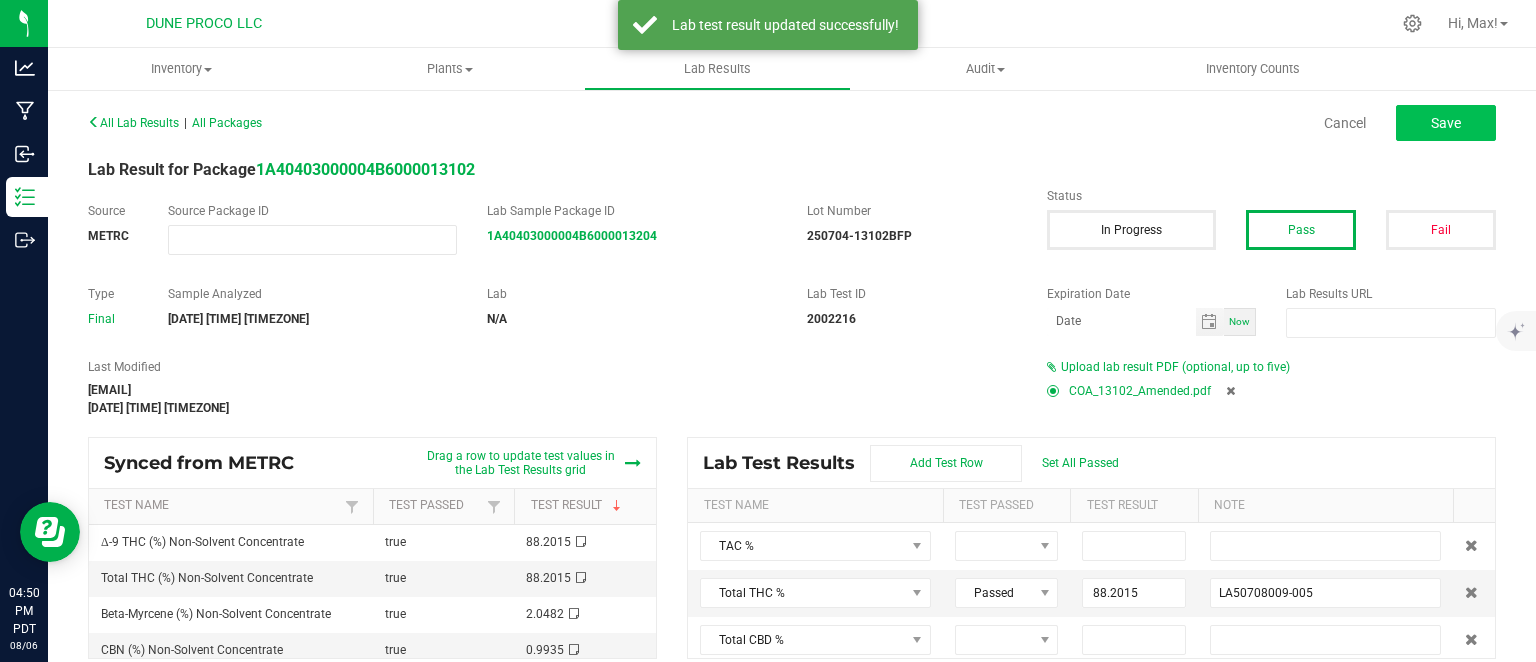 type on "88.2015" 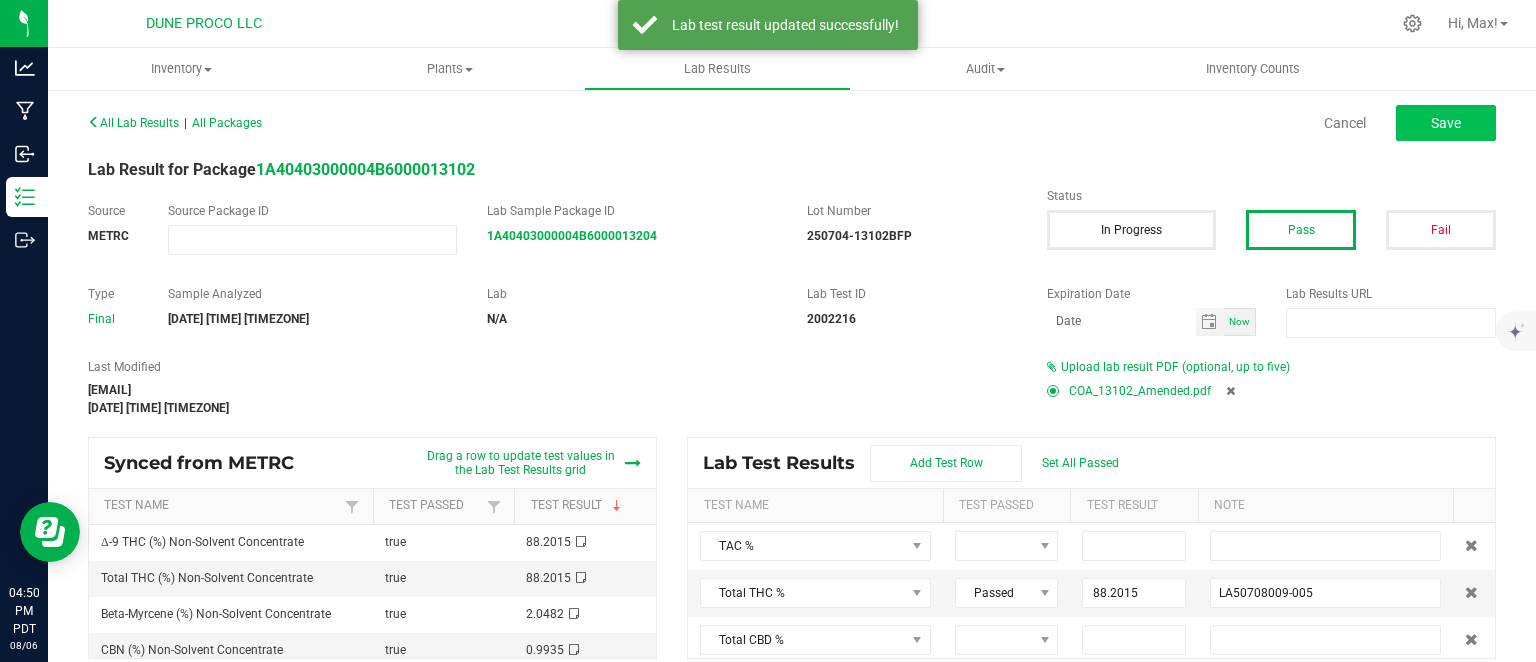 type on "LA50708009-005" 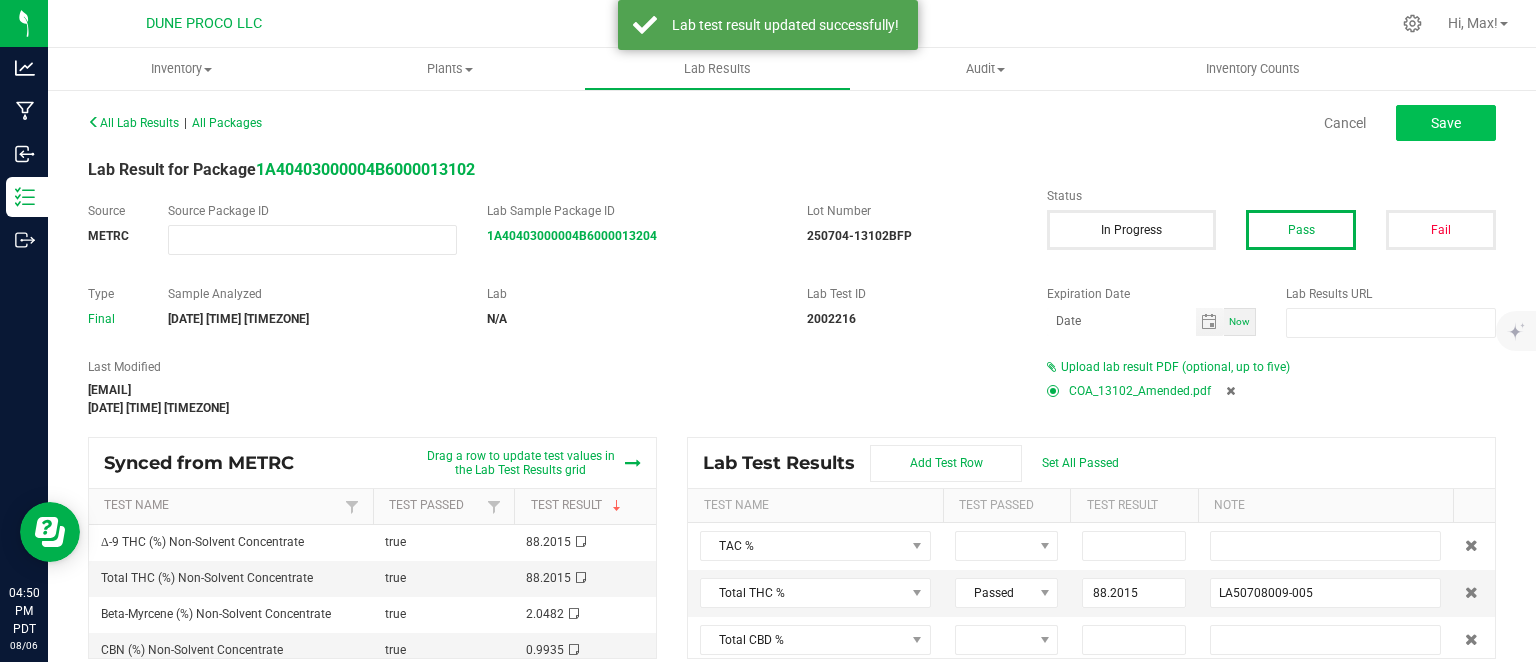 type on "0.9935" 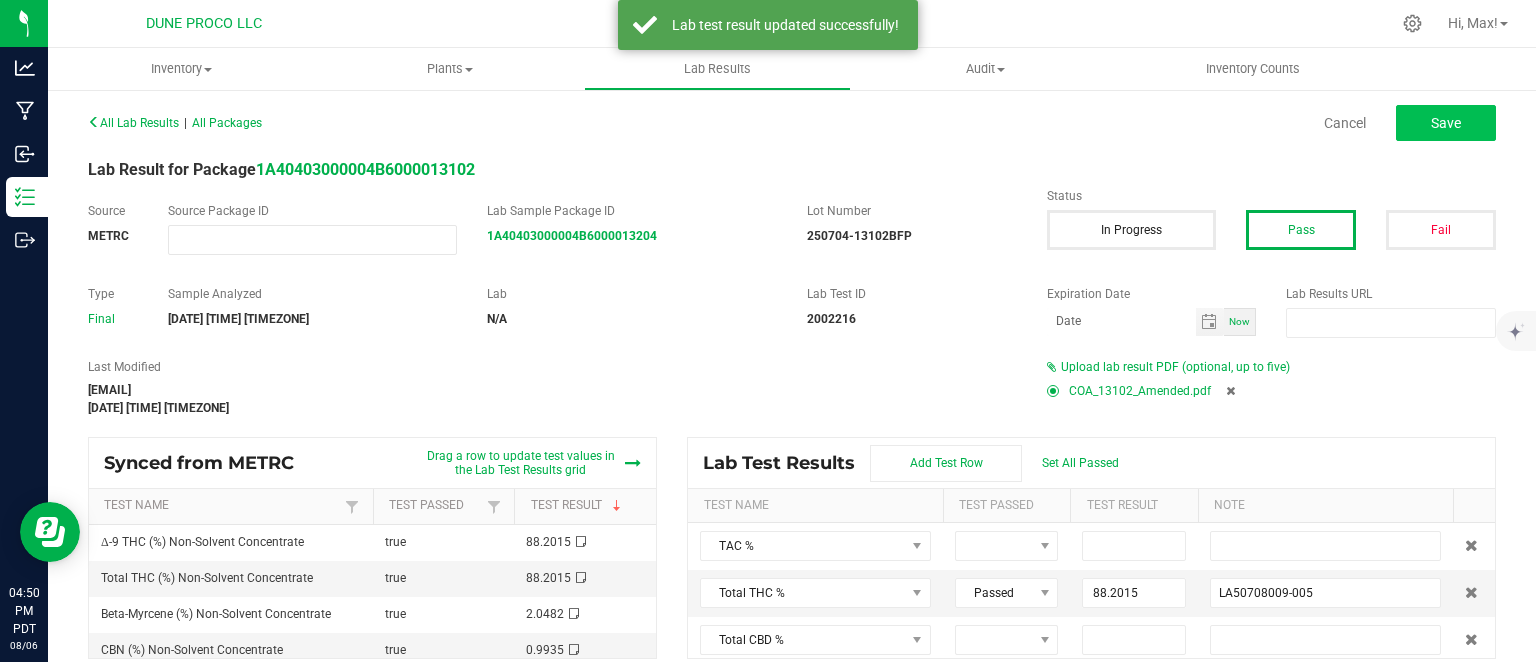 type on "LA50708009-005" 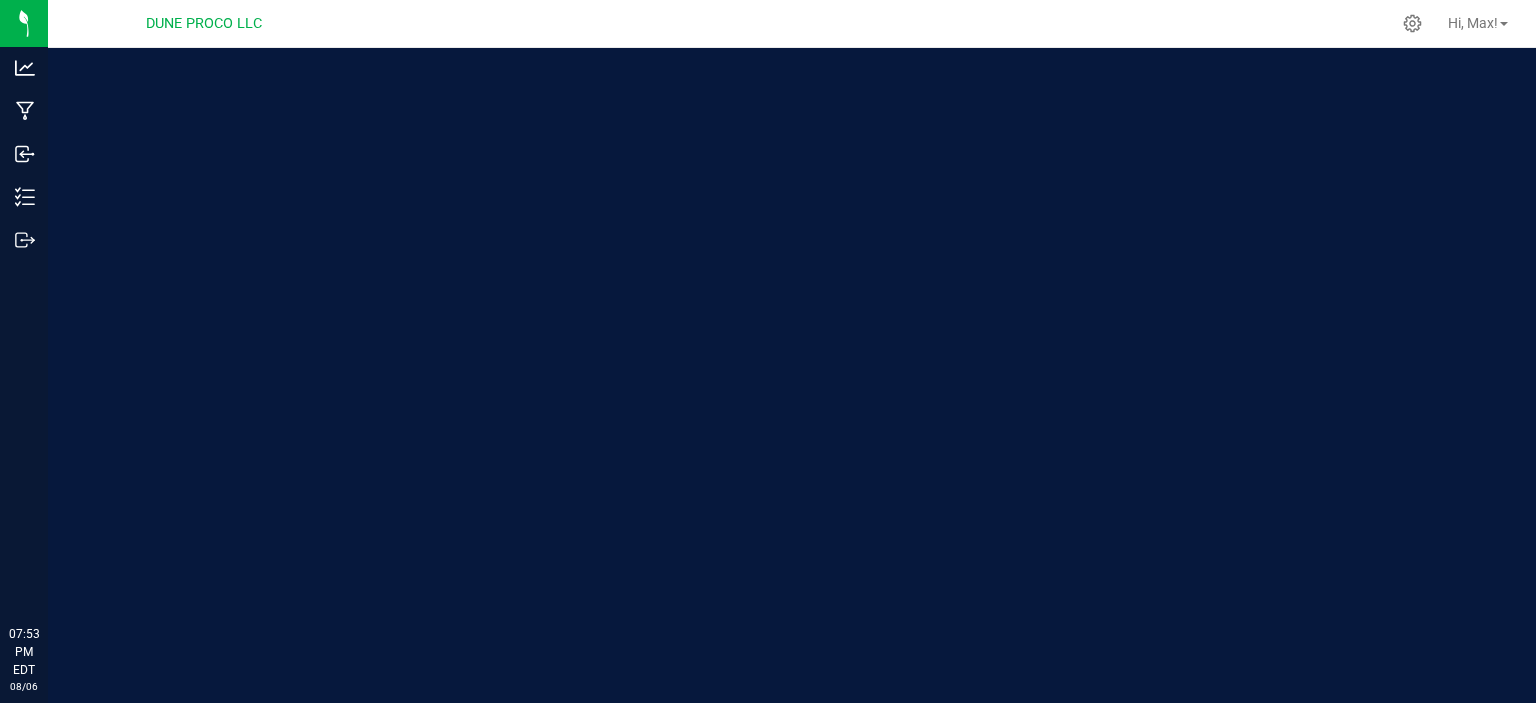 scroll, scrollTop: 0, scrollLeft: 0, axis: both 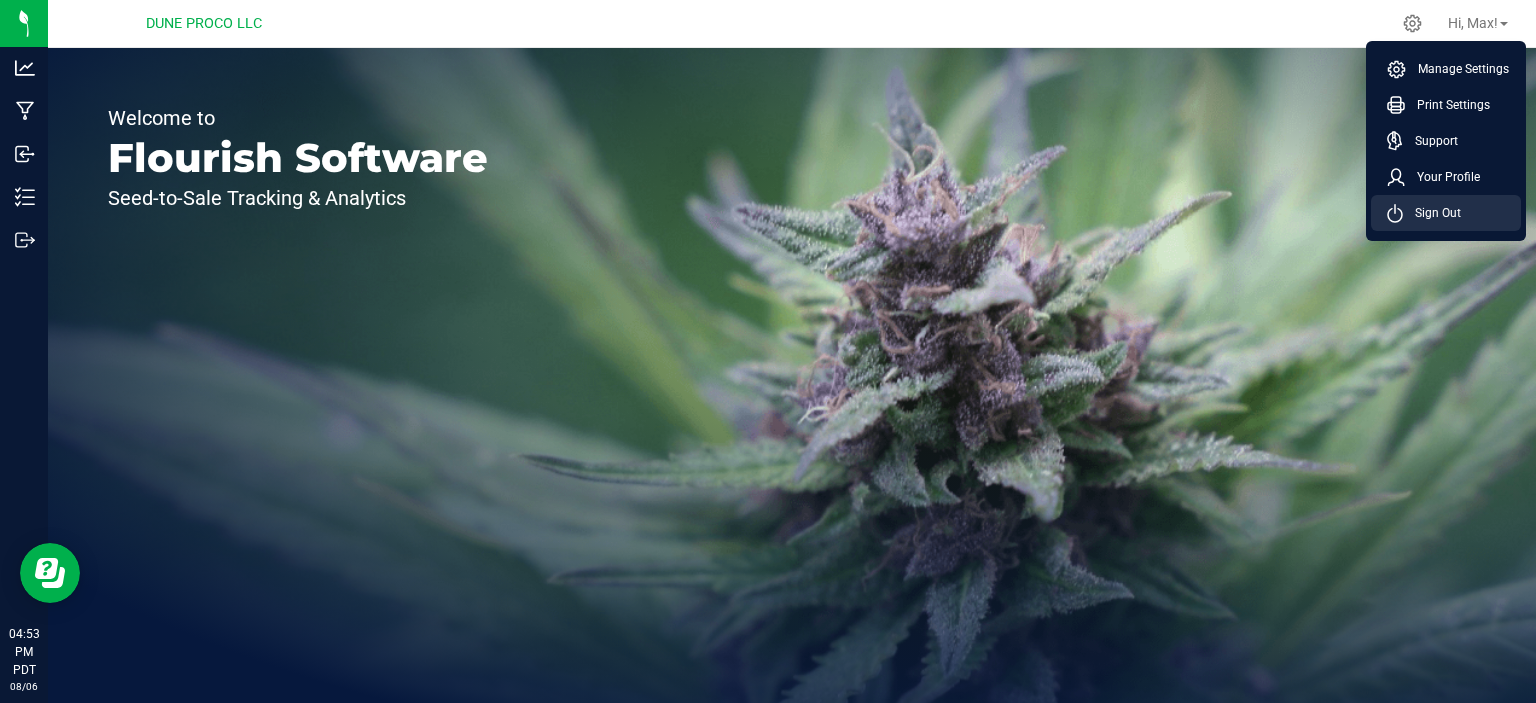 click on "Sign Out" at bounding box center (1432, 213) 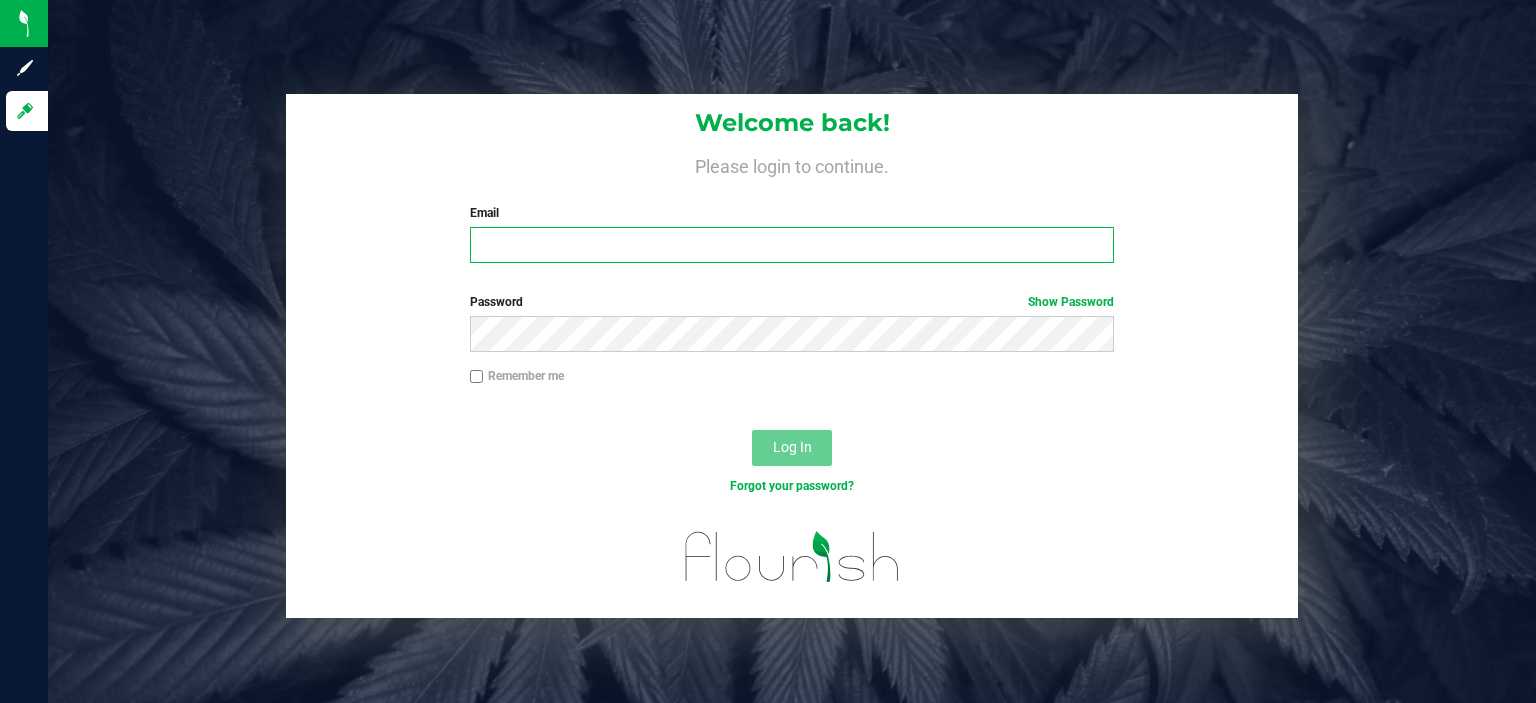 click on "Email" at bounding box center [792, 245] 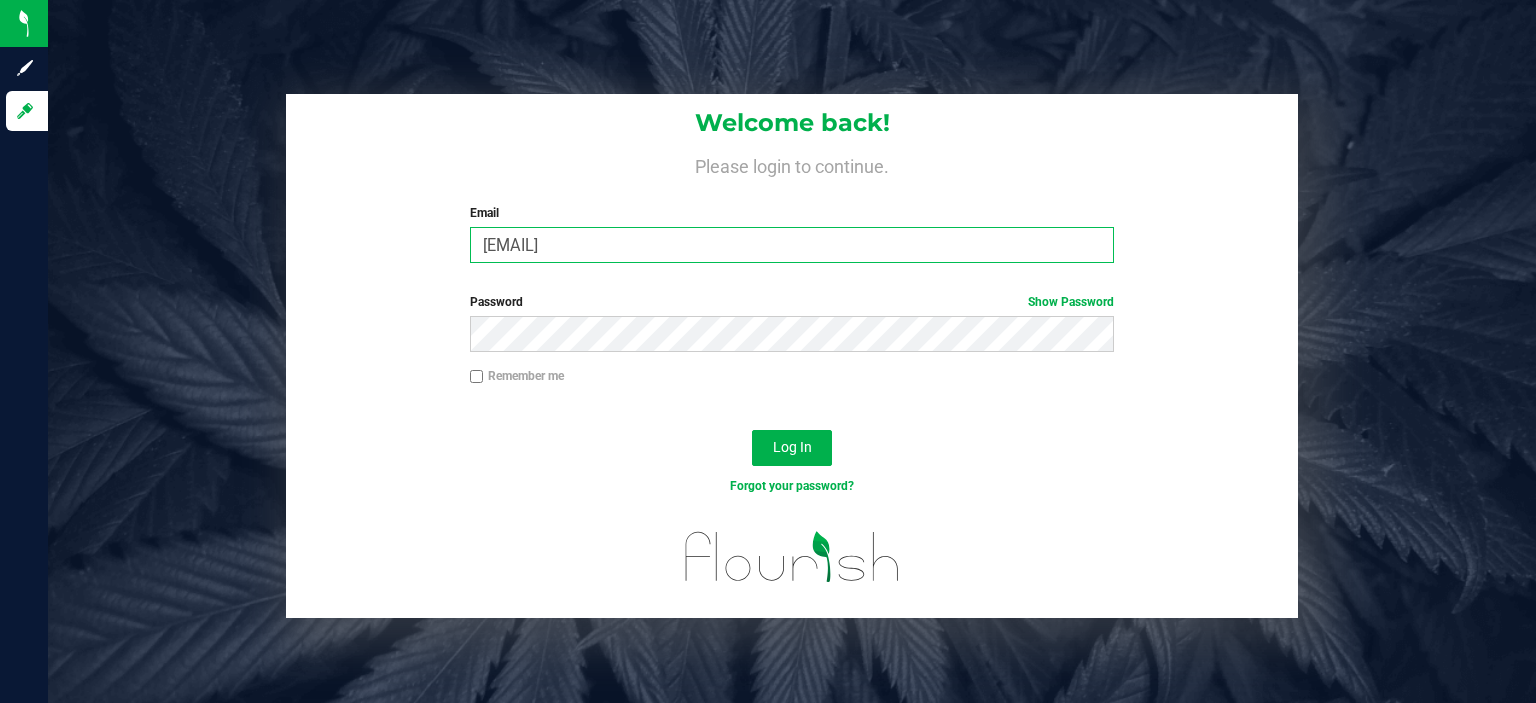 type on "maxxodonnell1995@gmail.com" 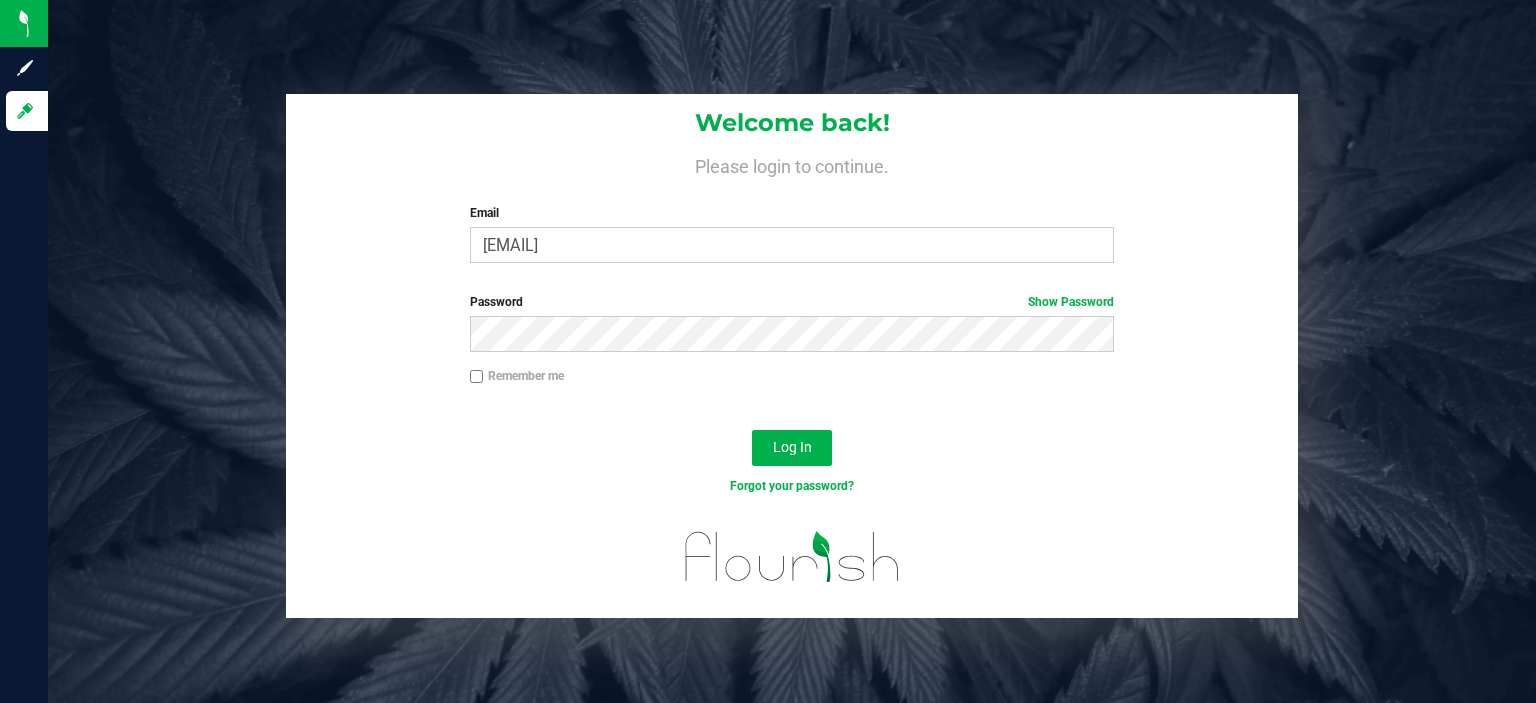 click on "Email" at bounding box center [792, 213] 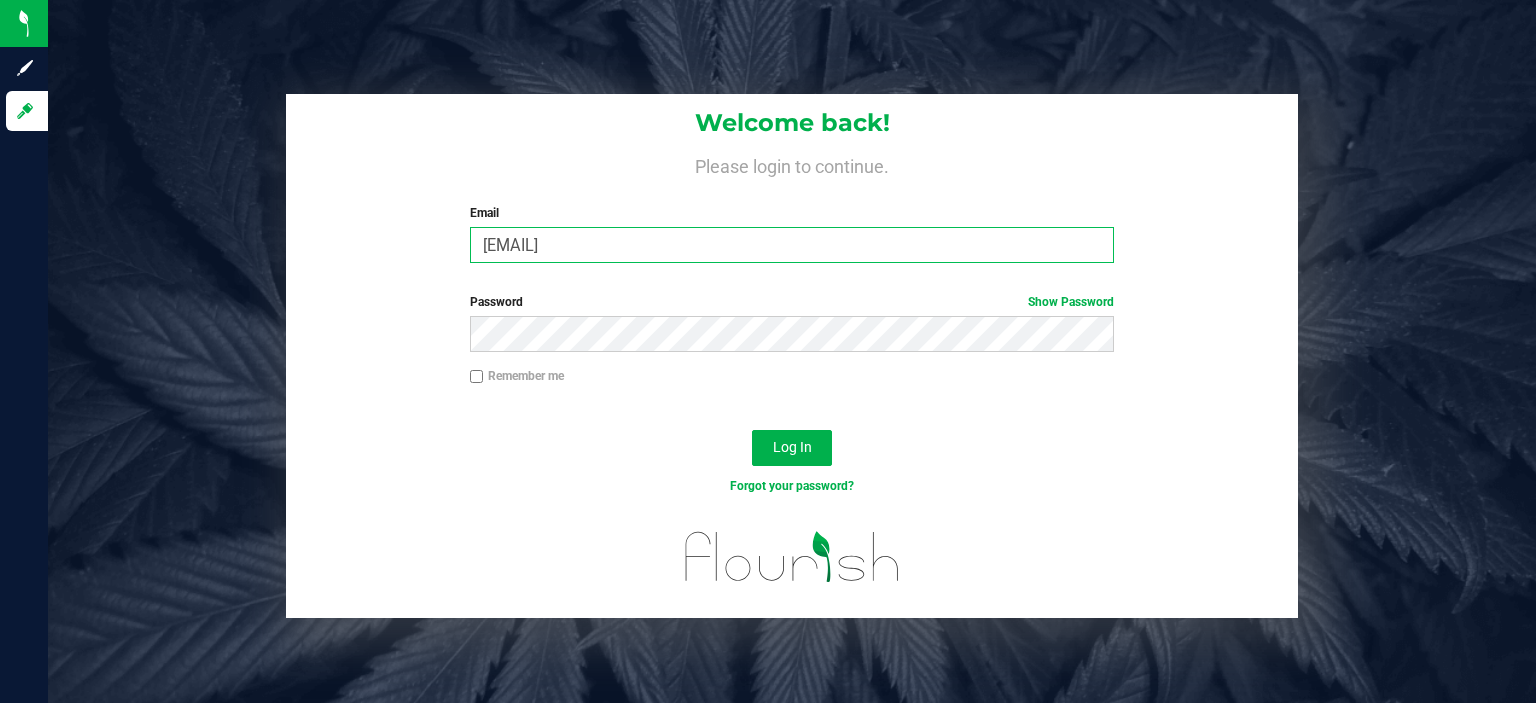 click on "maxxodonnell1995@gmail.com" at bounding box center (792, 245) 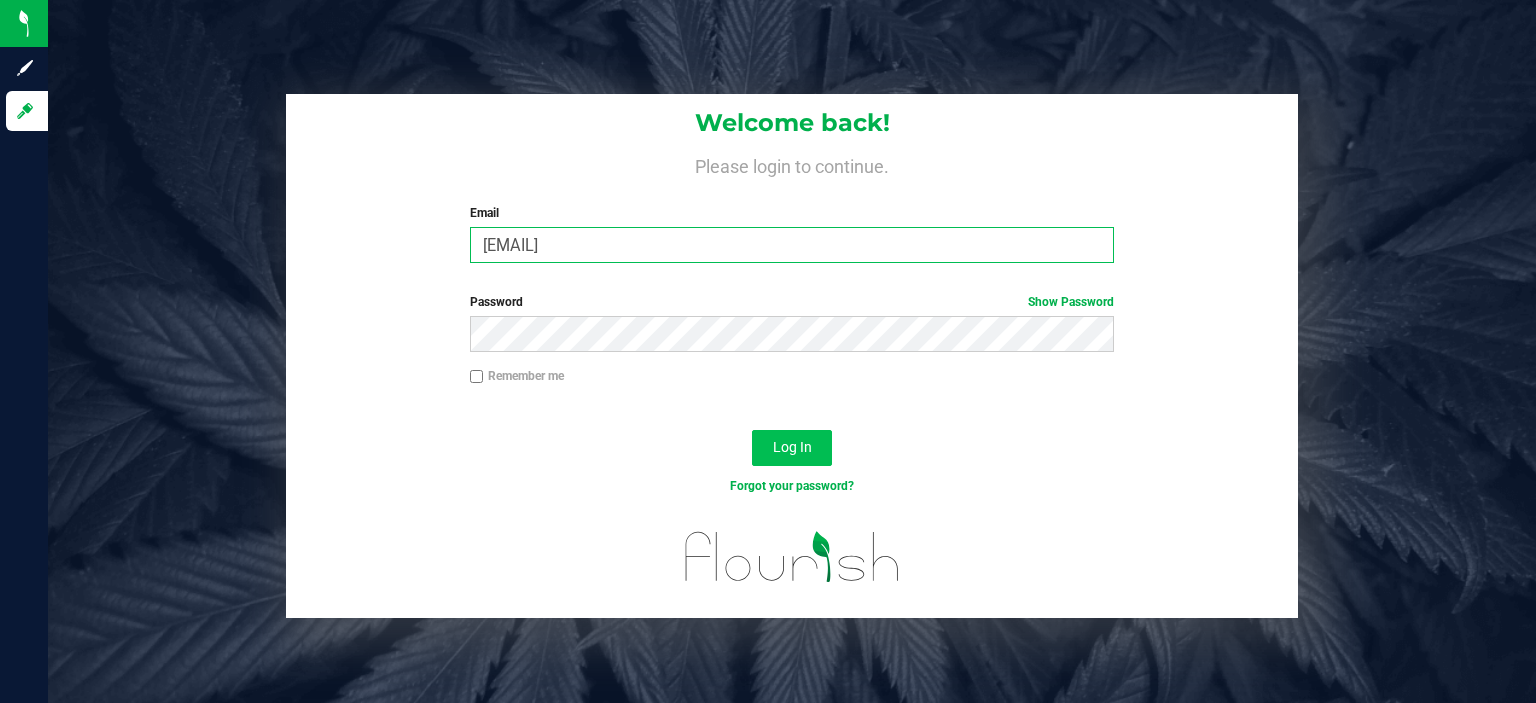 type on "[EMAIL]" 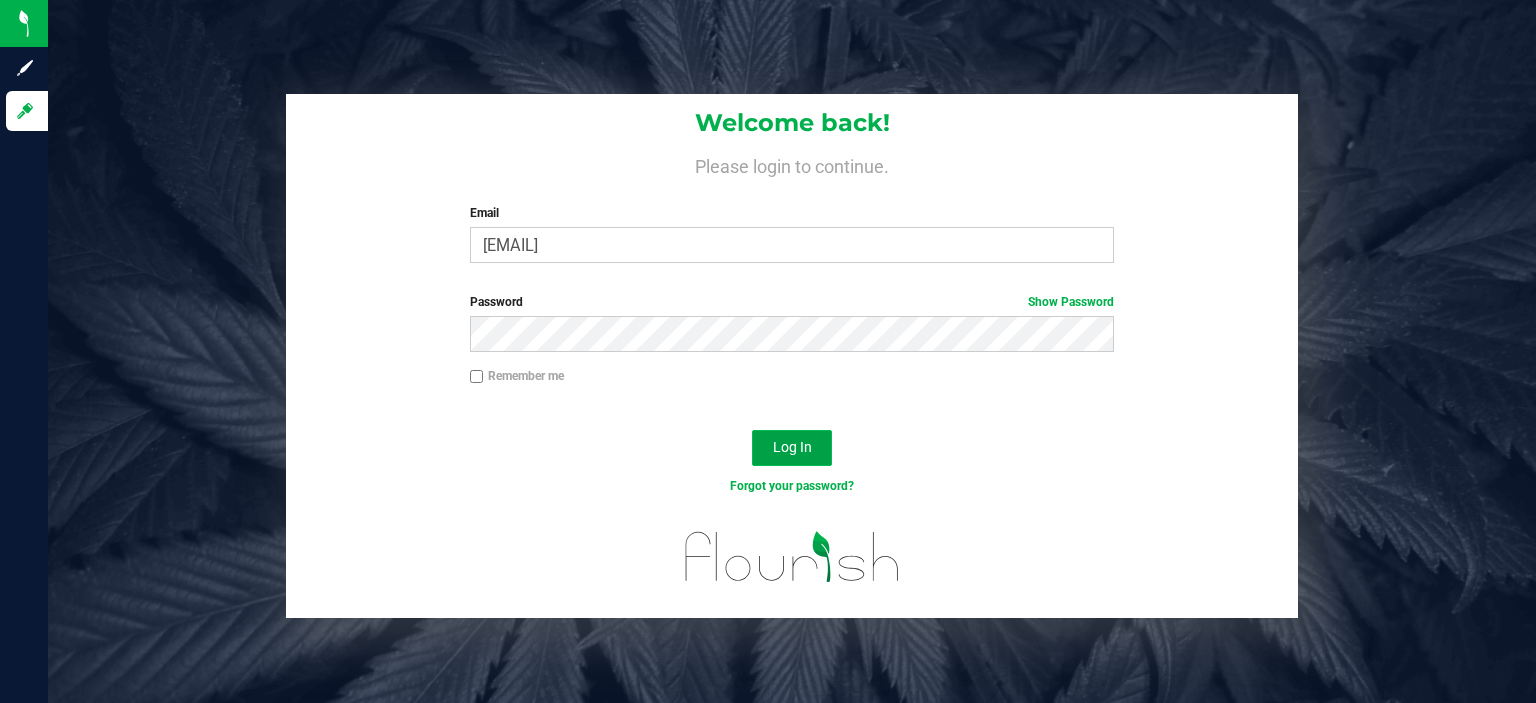 click on "Log In" at bounding box center [792, 447] 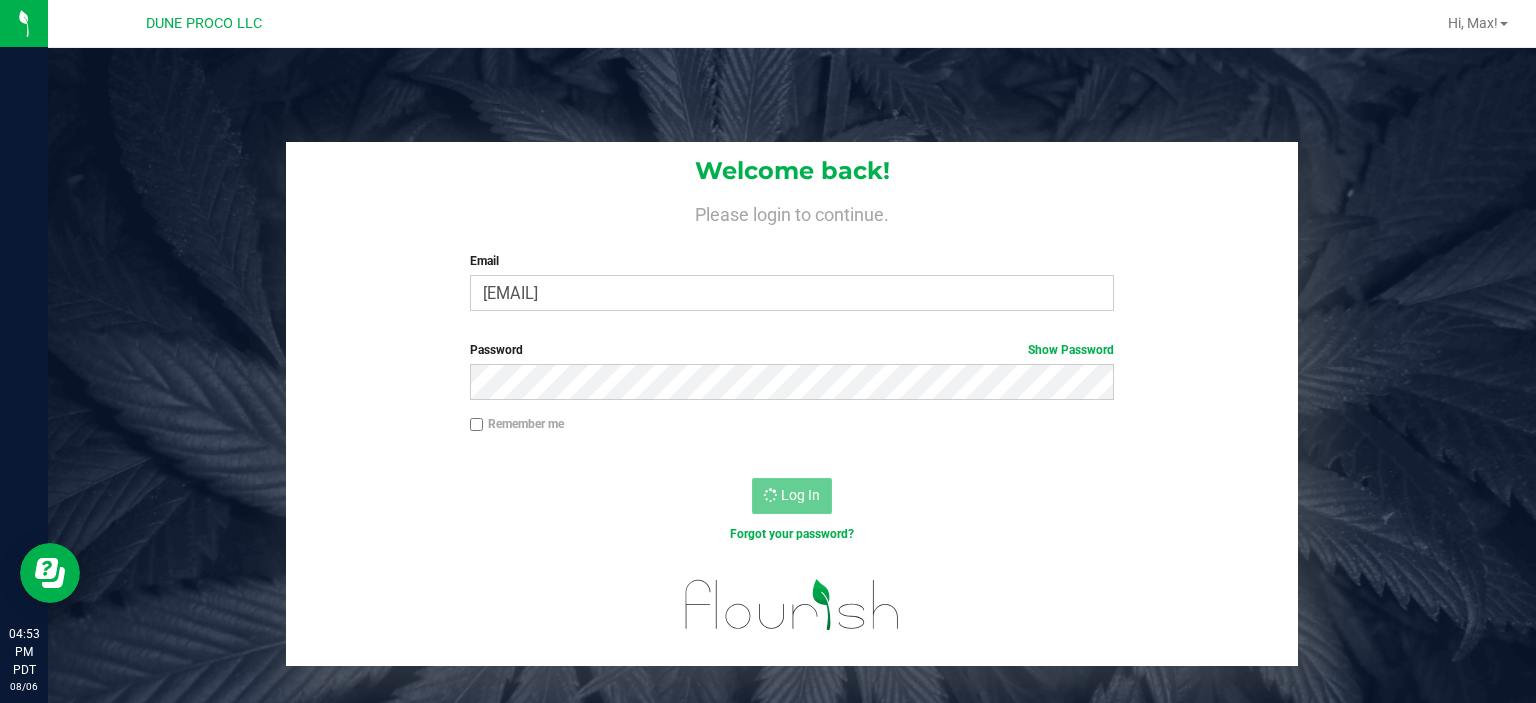 scroll, scrollTop: 0, scrollLeft: 0, axis: both 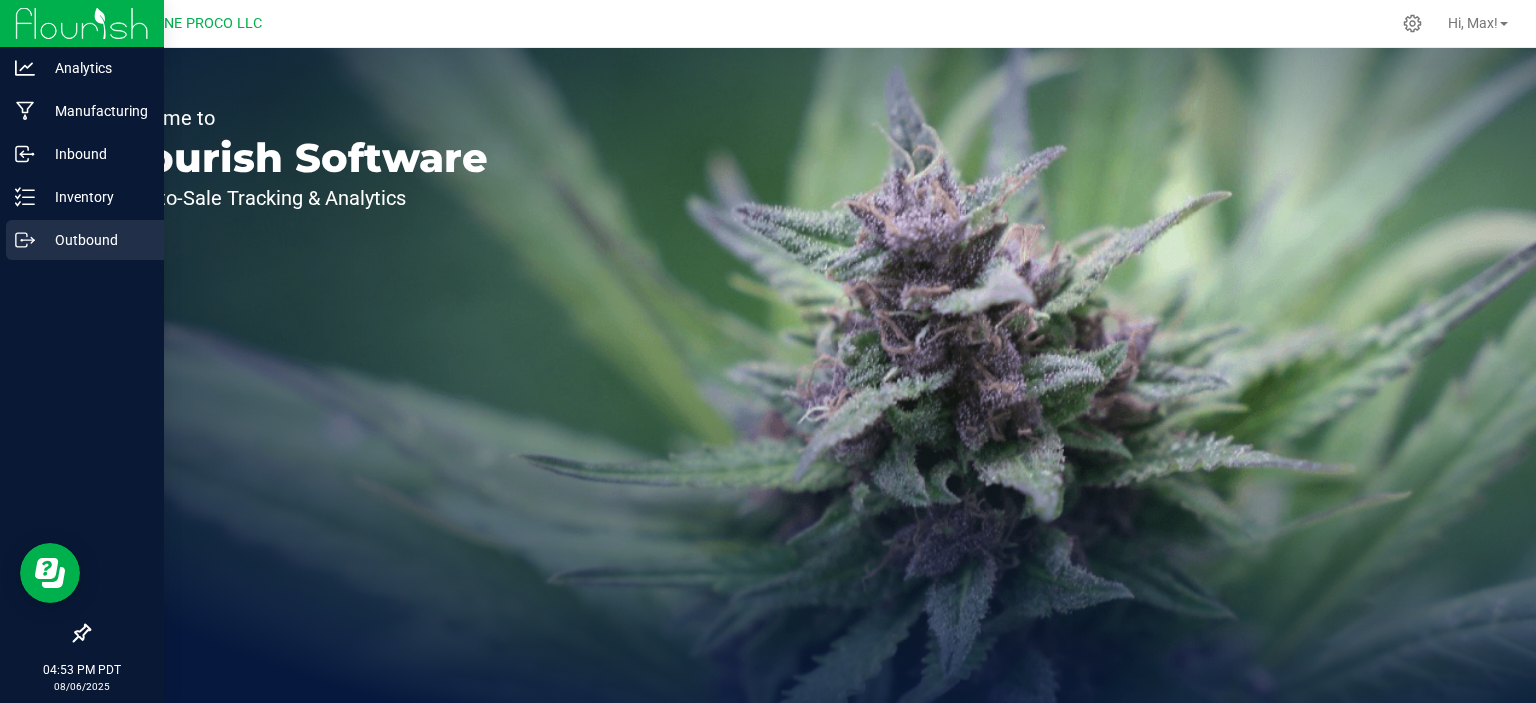 click on "Outbound" at bounding box center (95, 240) 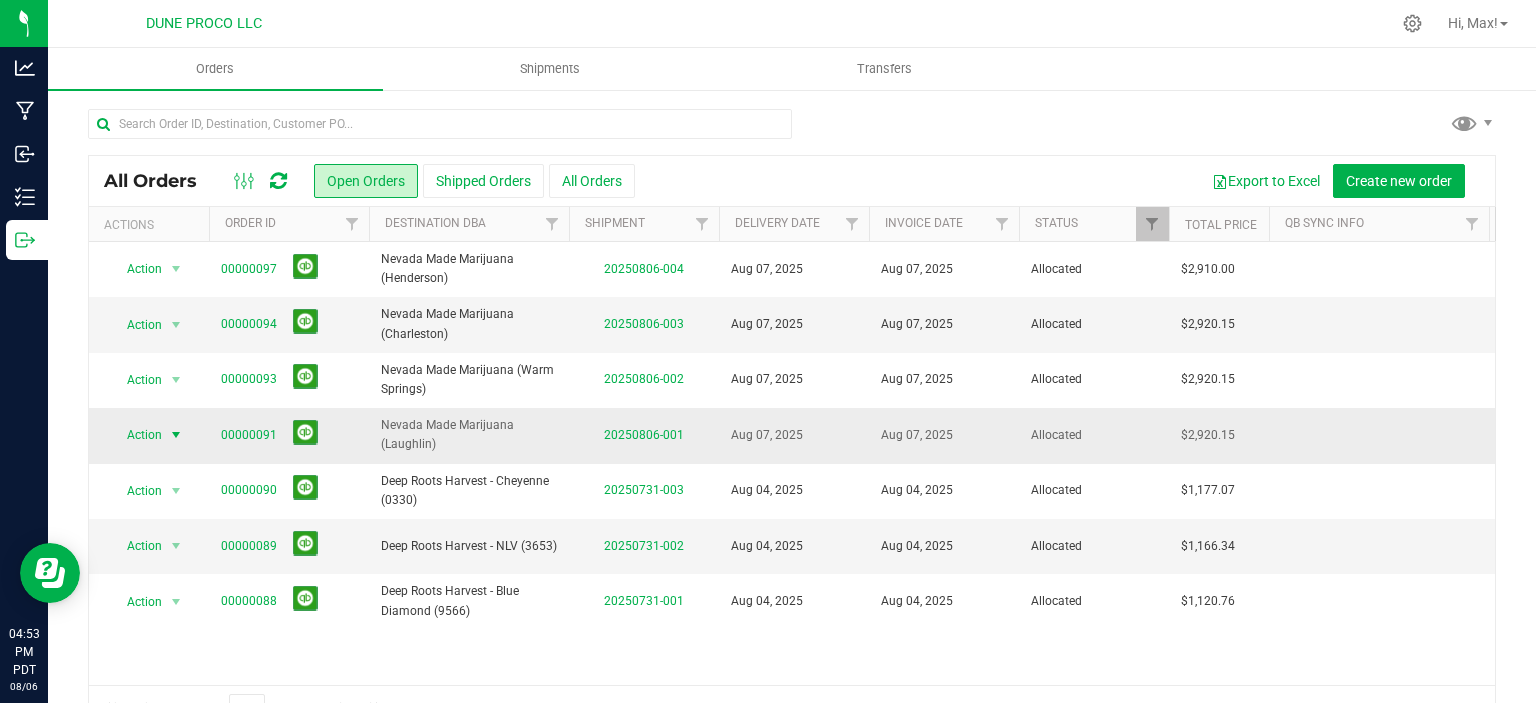 click at bounding box center (176, 435) 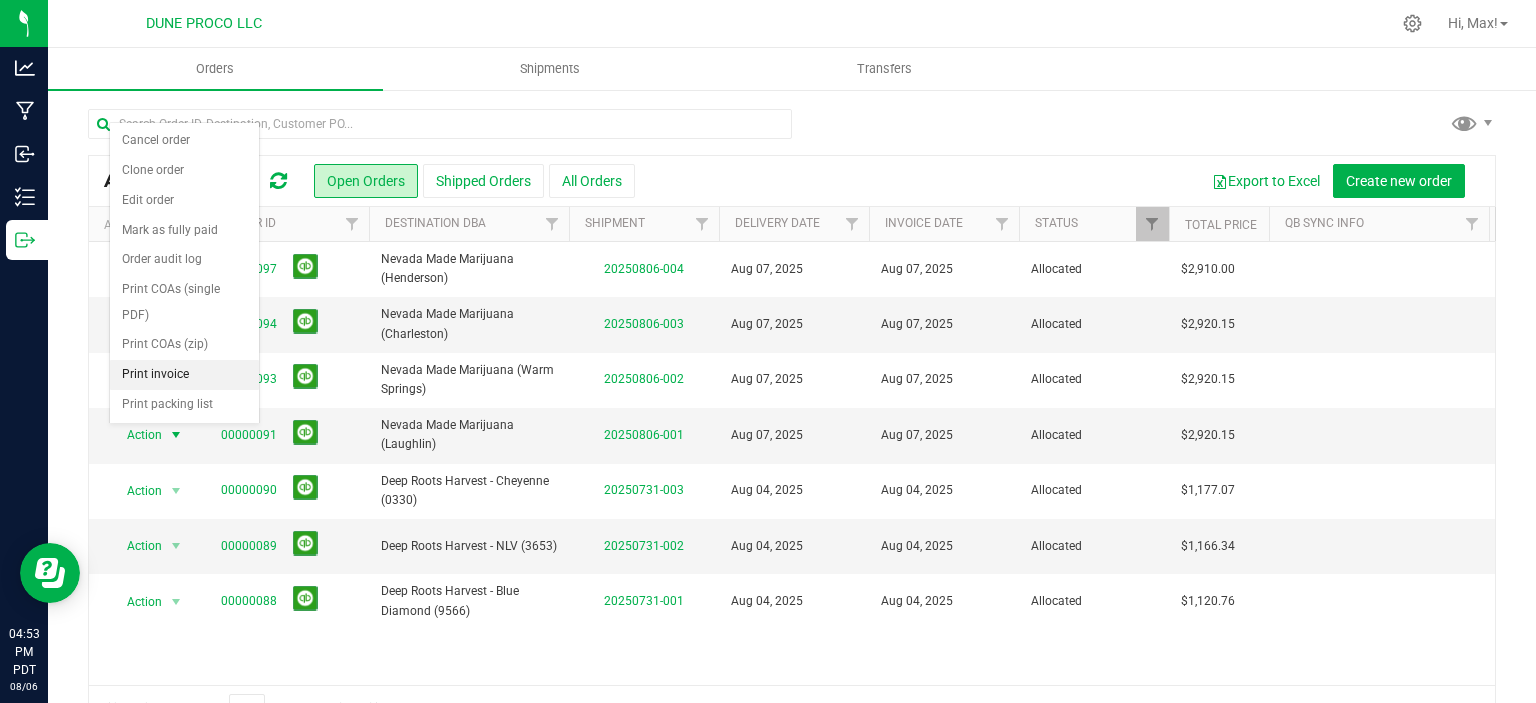 click on "Print invoice" at bounding box center (184, 375) 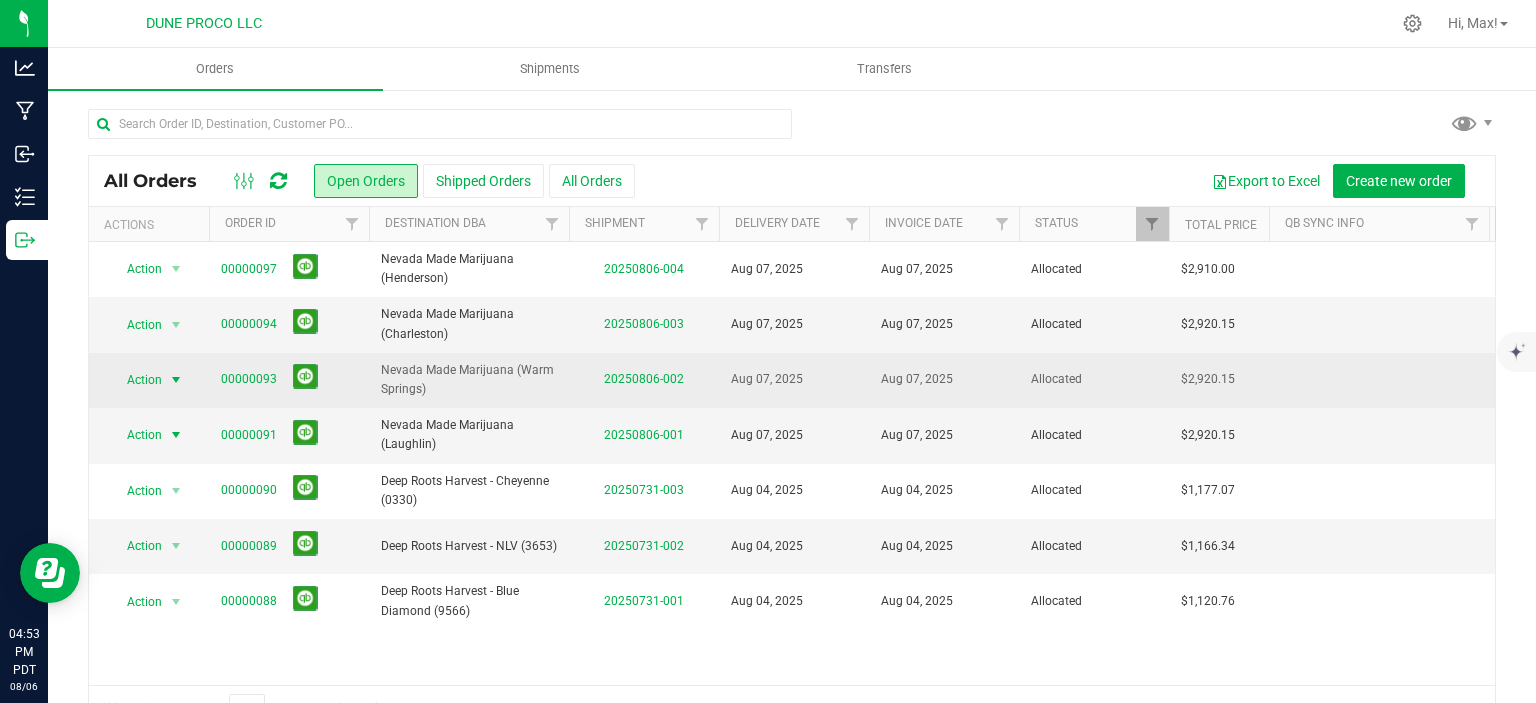 click on "Action" at bounding box center (136, 380) 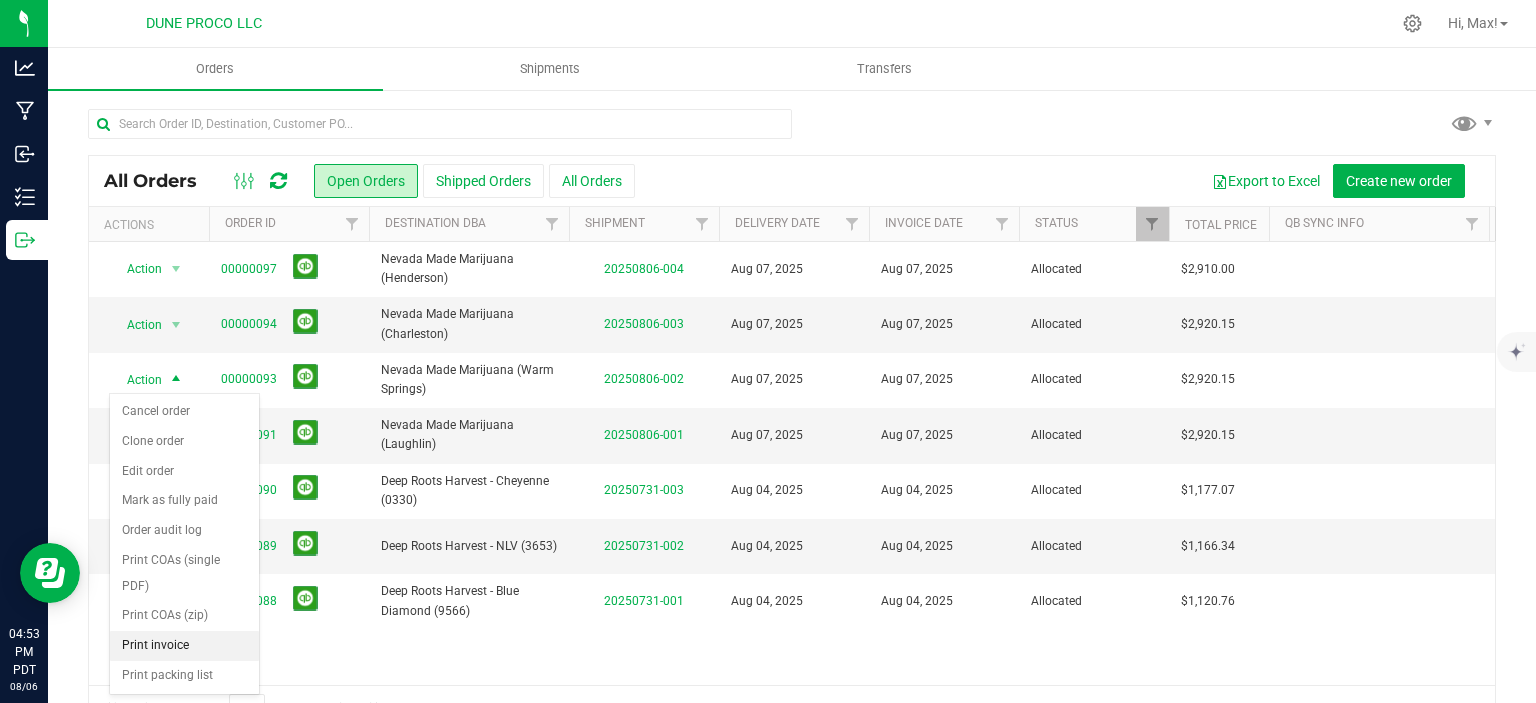 click on "Print invoice" at bounding box center [184, 646] 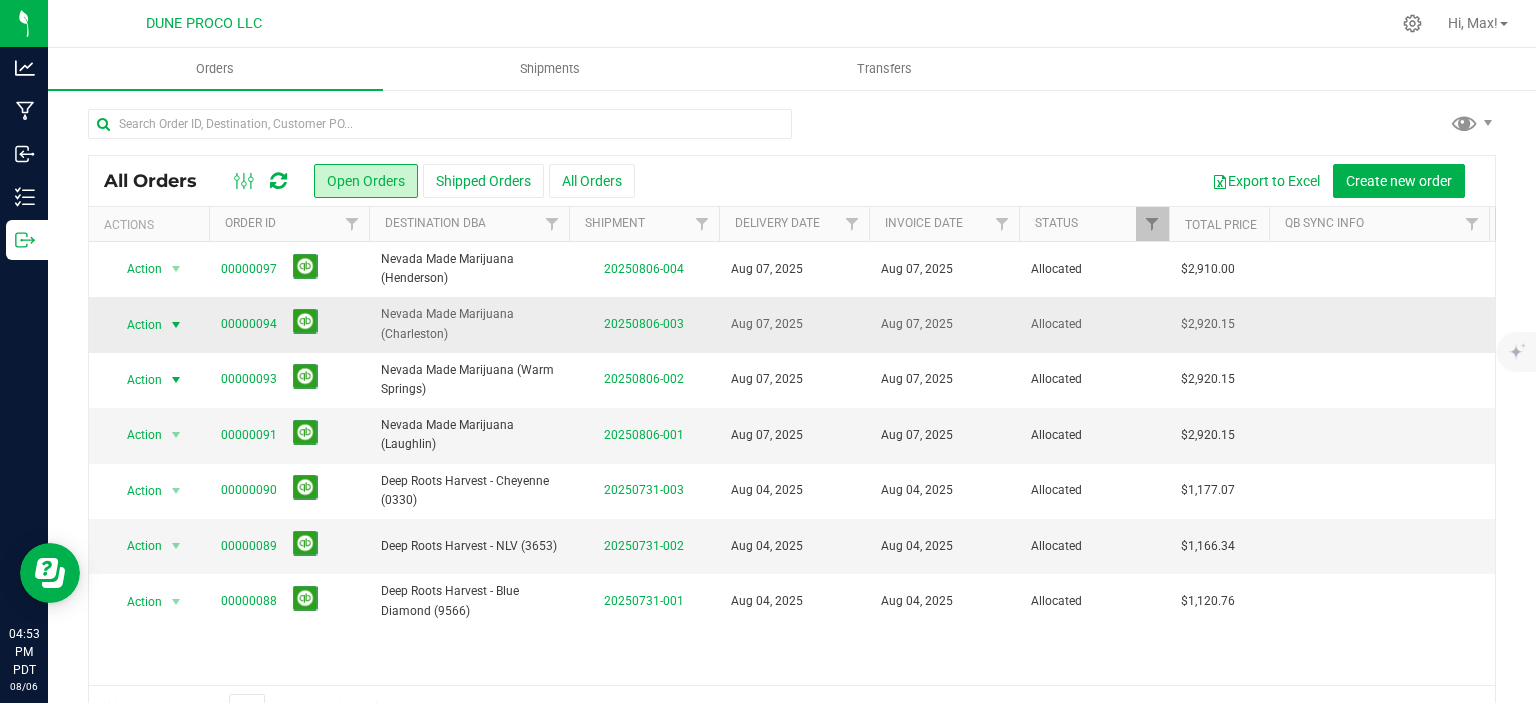 click on "Action" at bounding box center (136, 325) 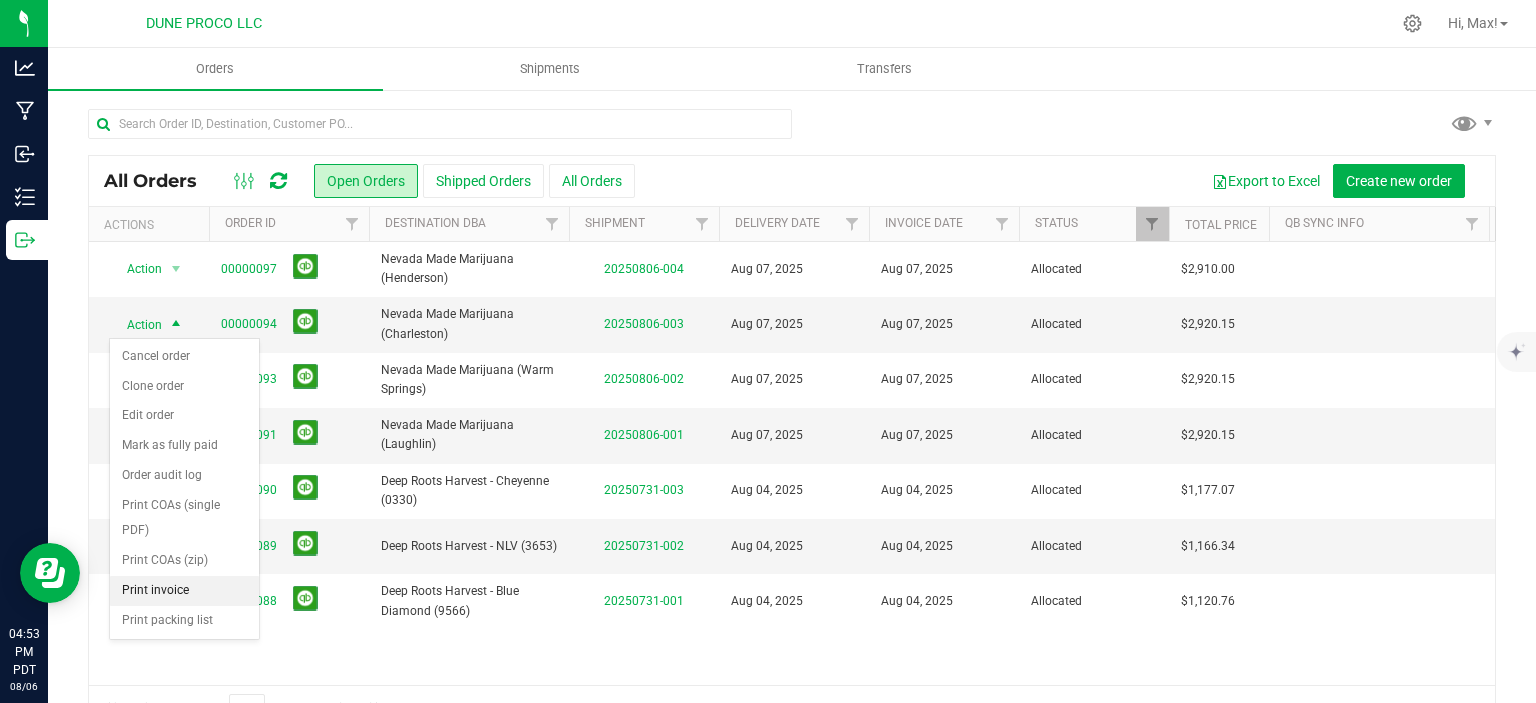 click on "Print invoice" at bounding box center [184, 591] 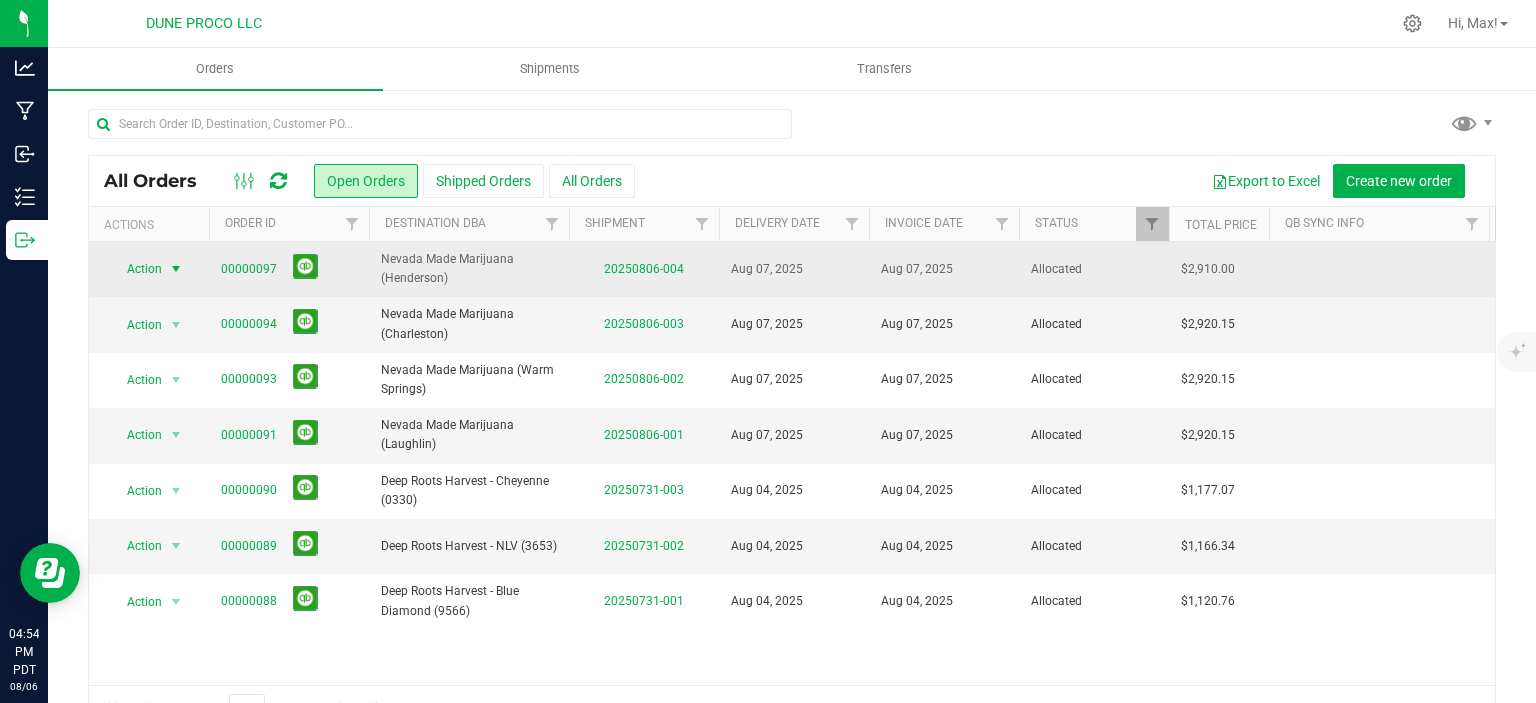click at bounding box center (176, 269) 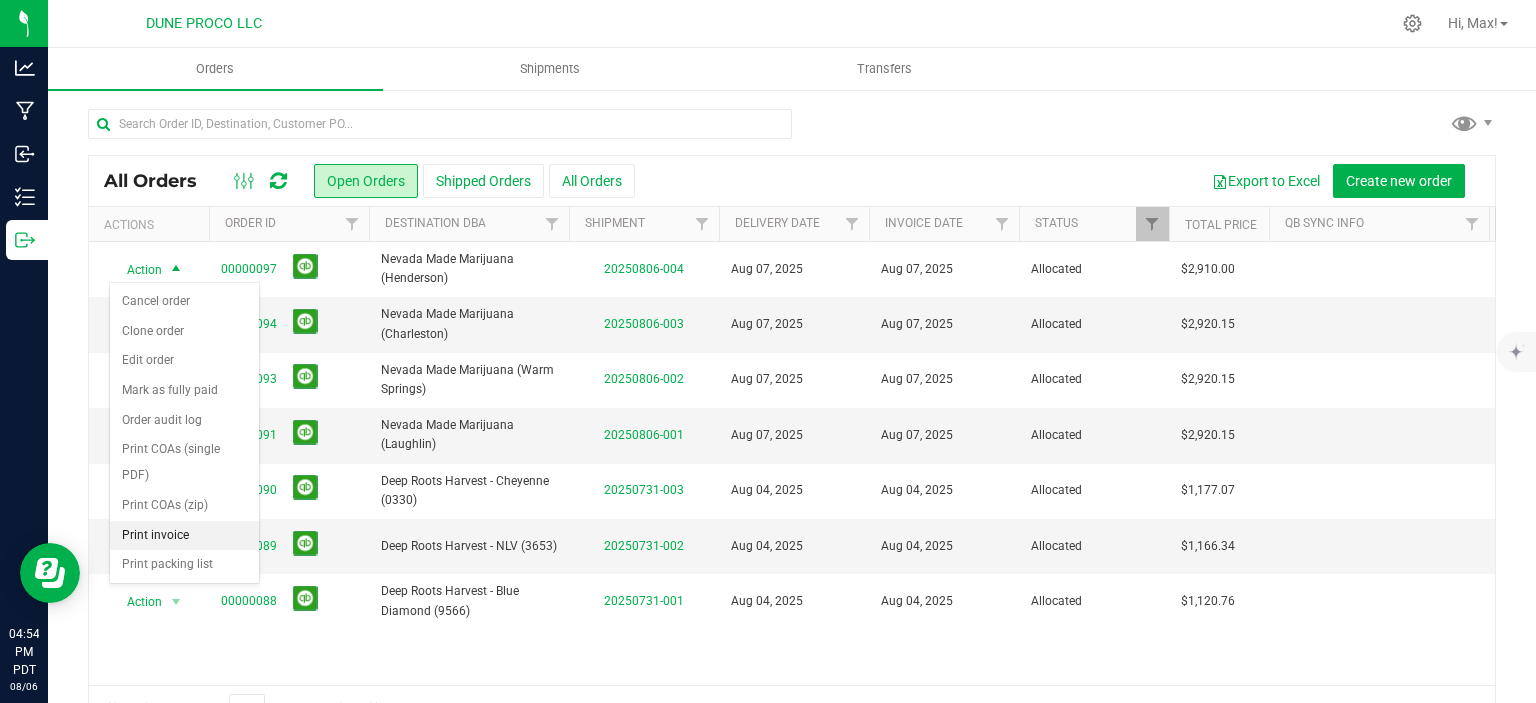 click on "Print invoice" at bounding box center [184, 536] 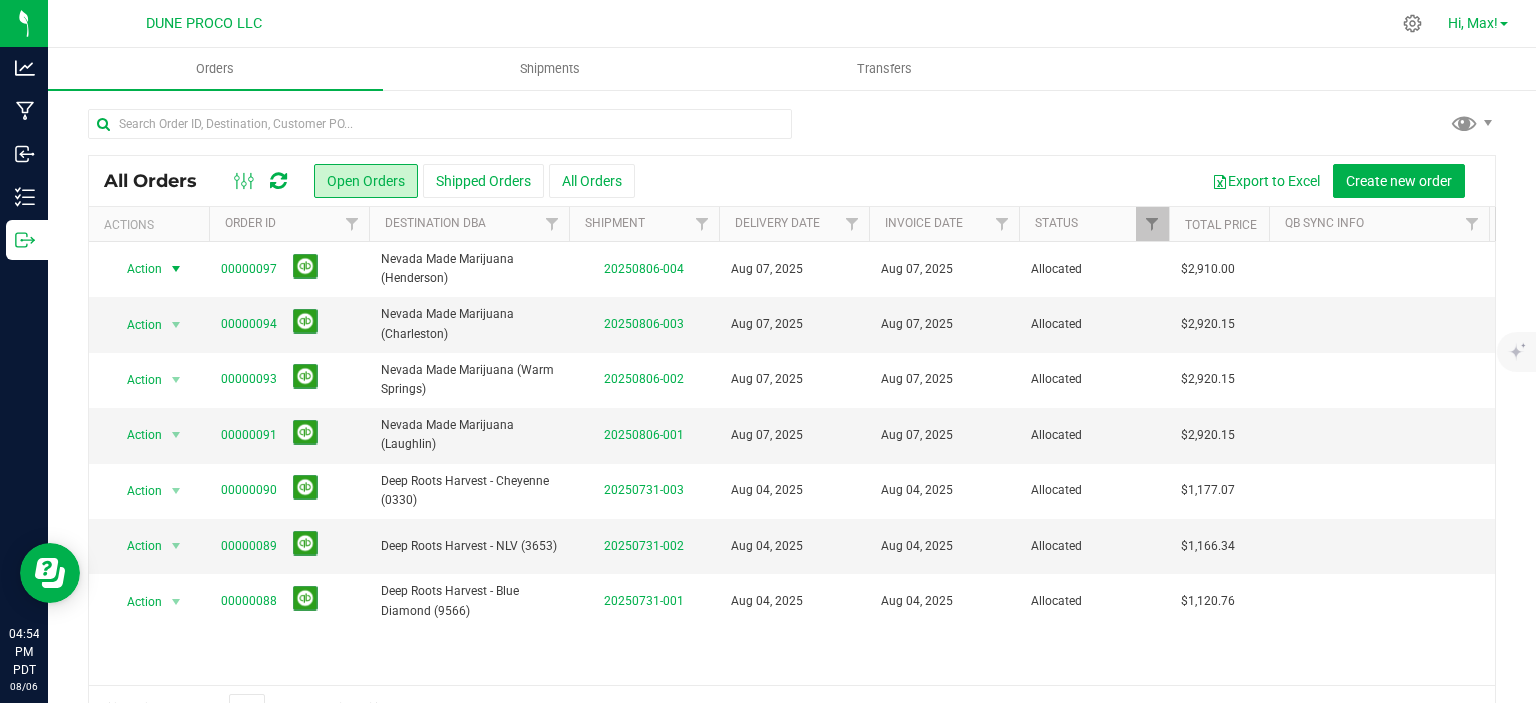 click on "Hi, Max!" at bounding box center (1478, 23) 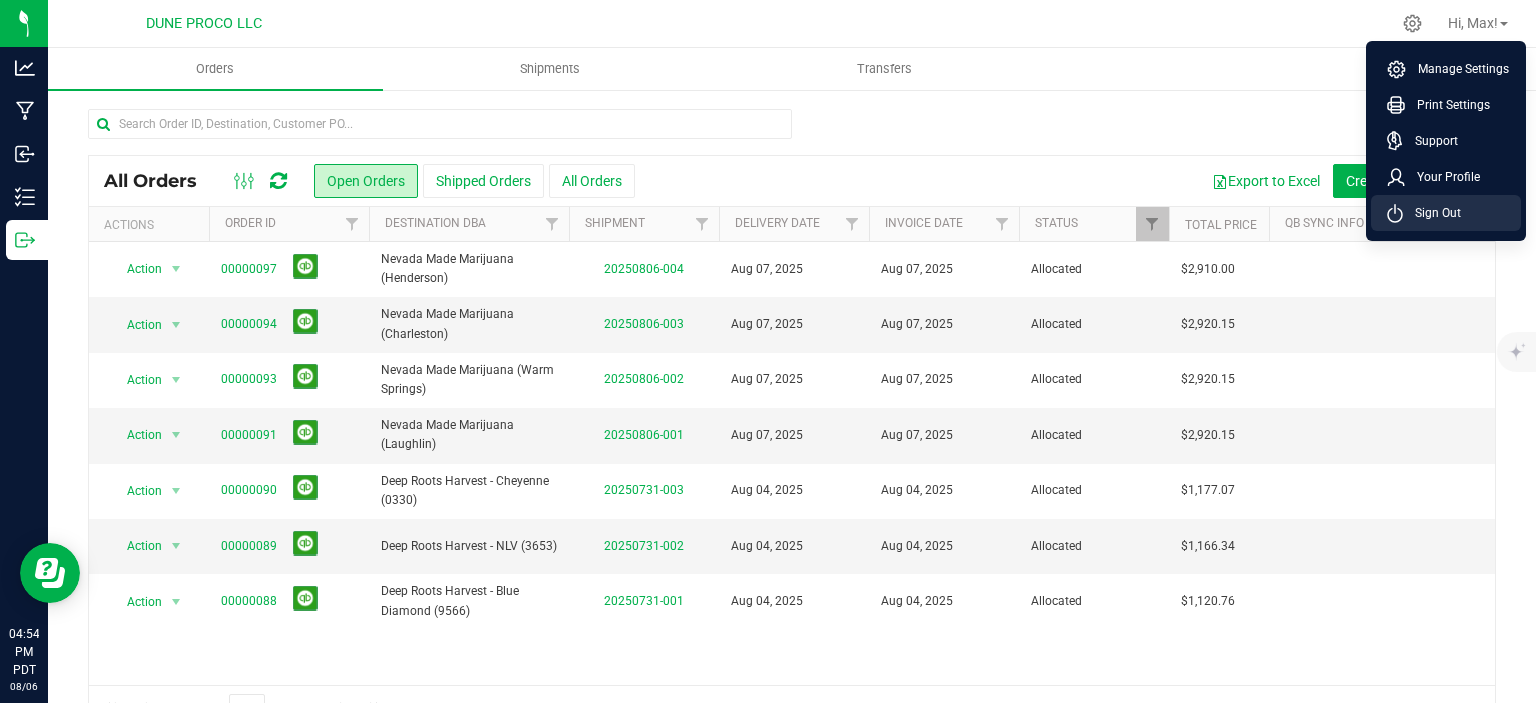 click on "Sign Out" at bounding box center [1432, 213] 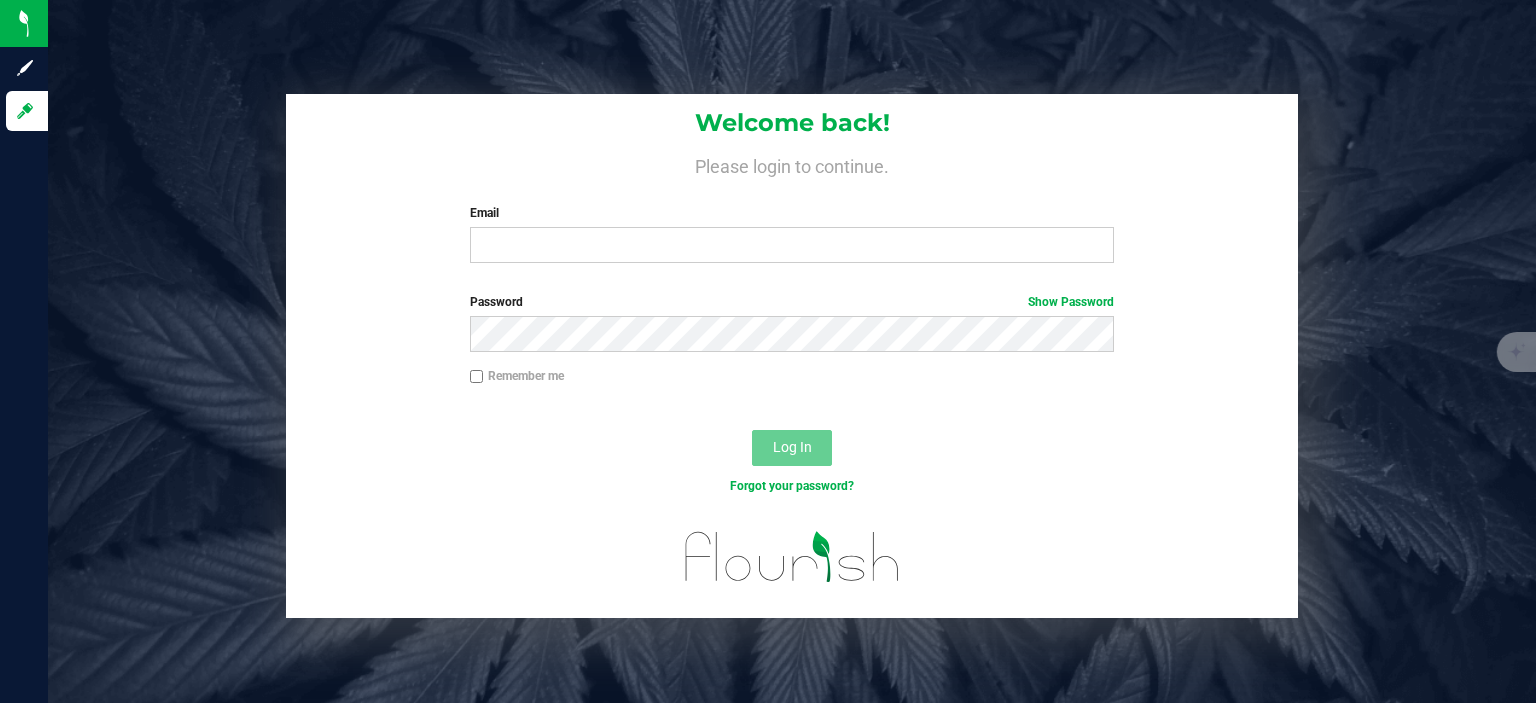 click on "Welcome back!
Please login to continue.
Email
Required
Please format your email correctly." at bounding box center [792, 186] 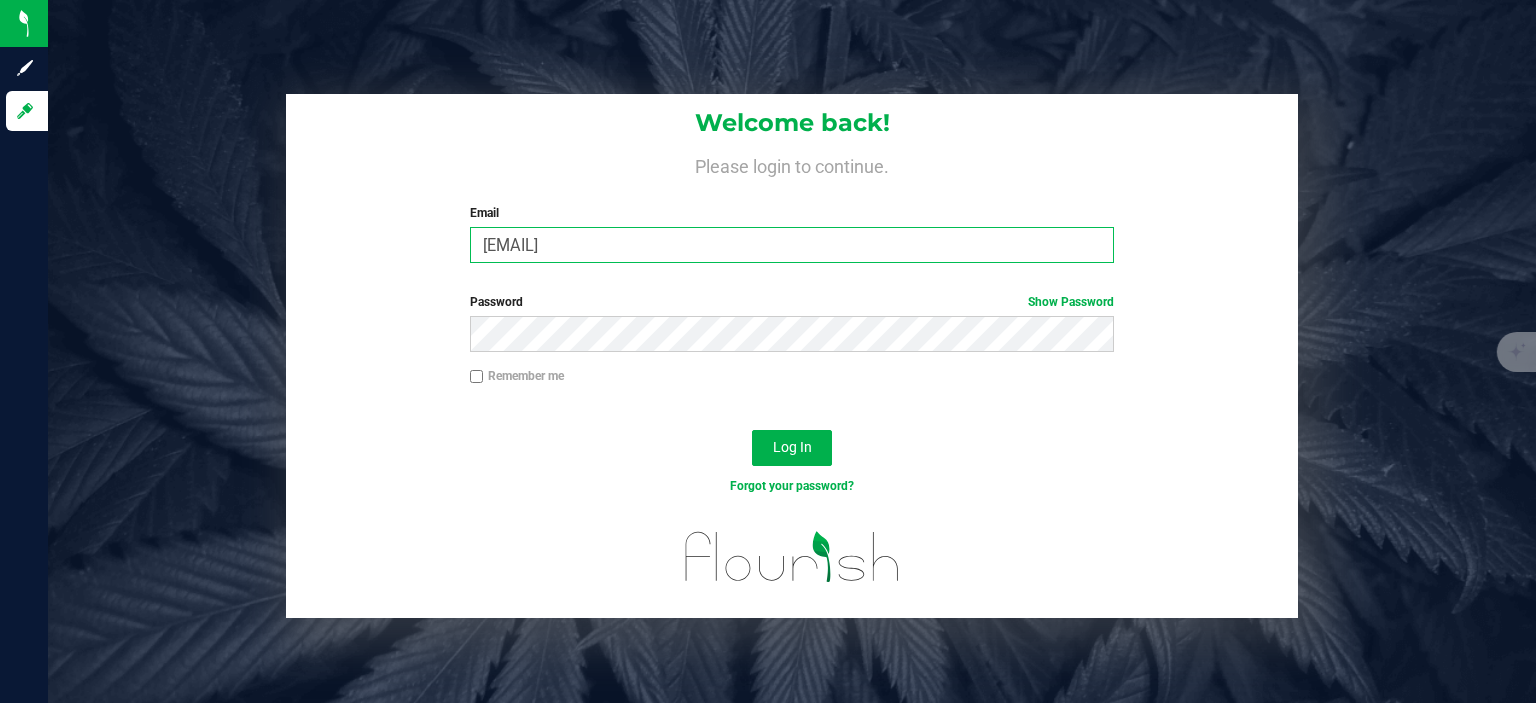 click on "maxxodonnell1995@gmail.com" at bounding box center [792, 245] 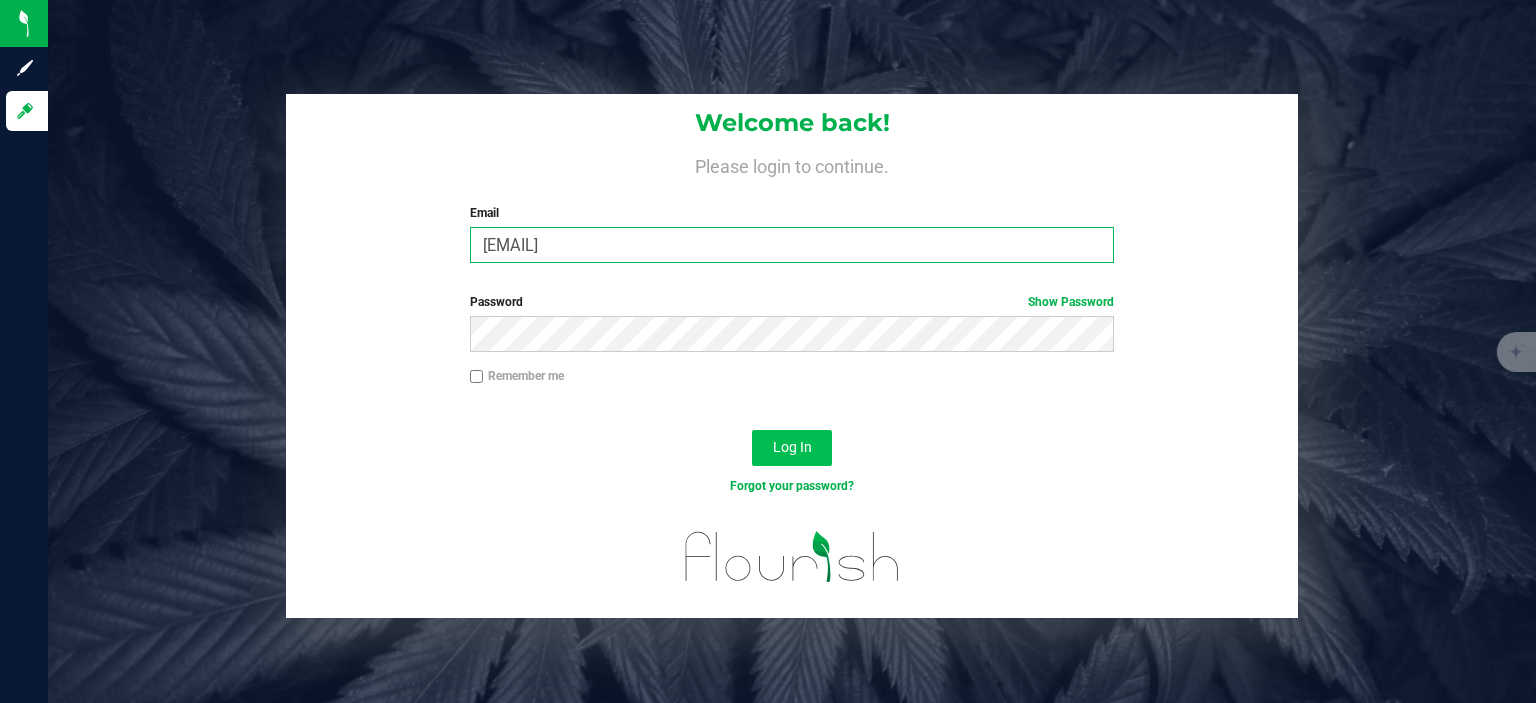 type on "maxxodonnell1995@gmail.com" 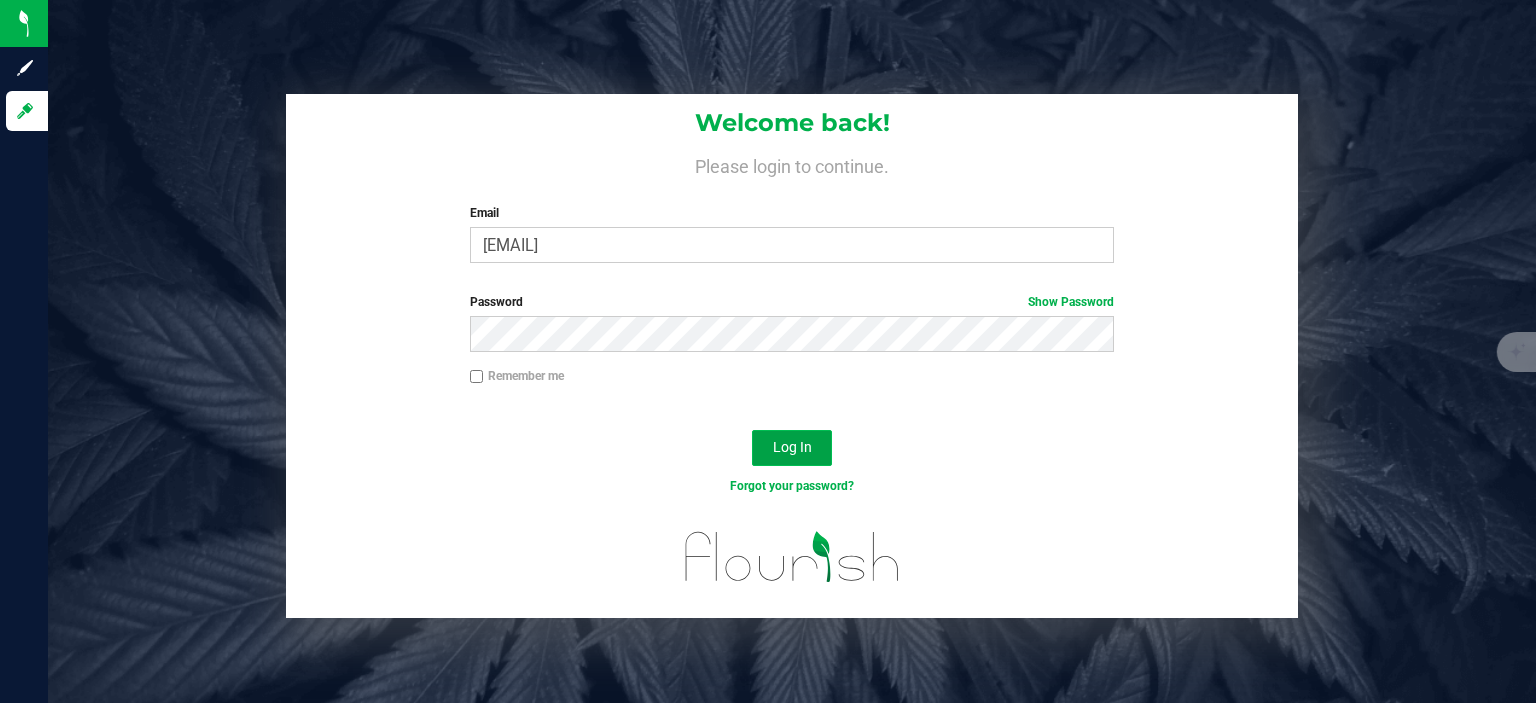 click on "Log In" at bounding box center [792, 447] 